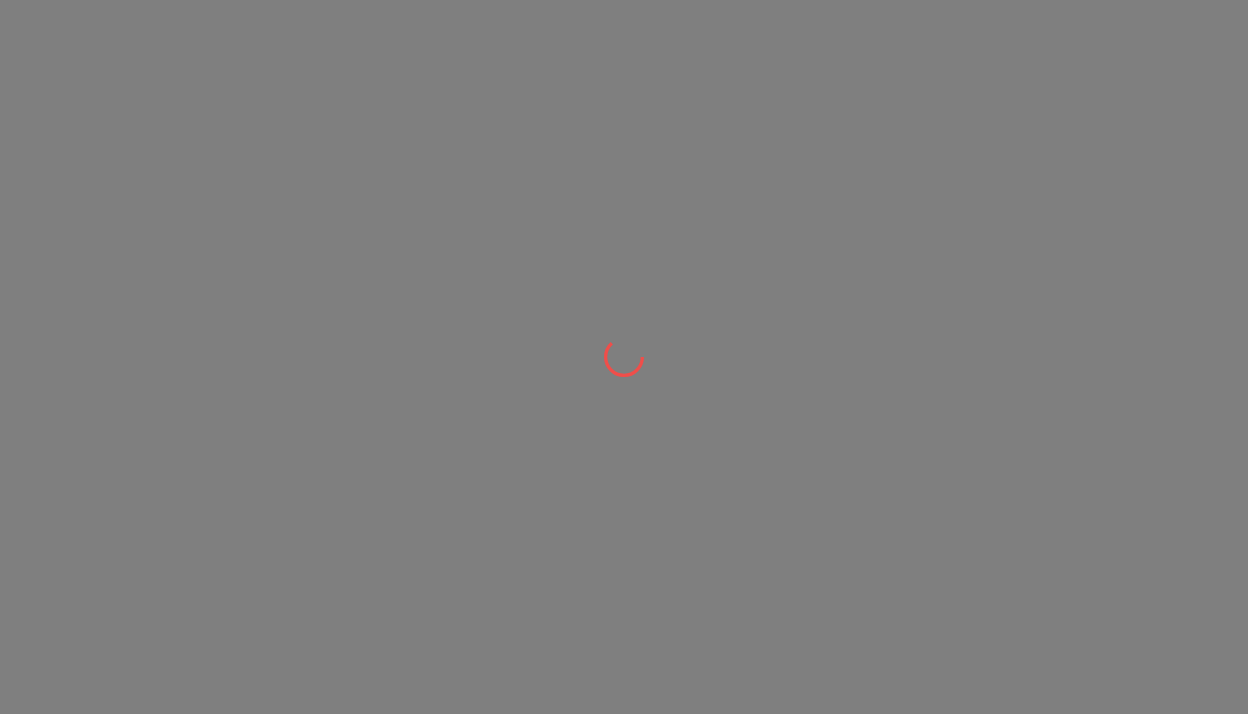 scroll, scrollTop: 0, scrollLeft: 0, axis: both 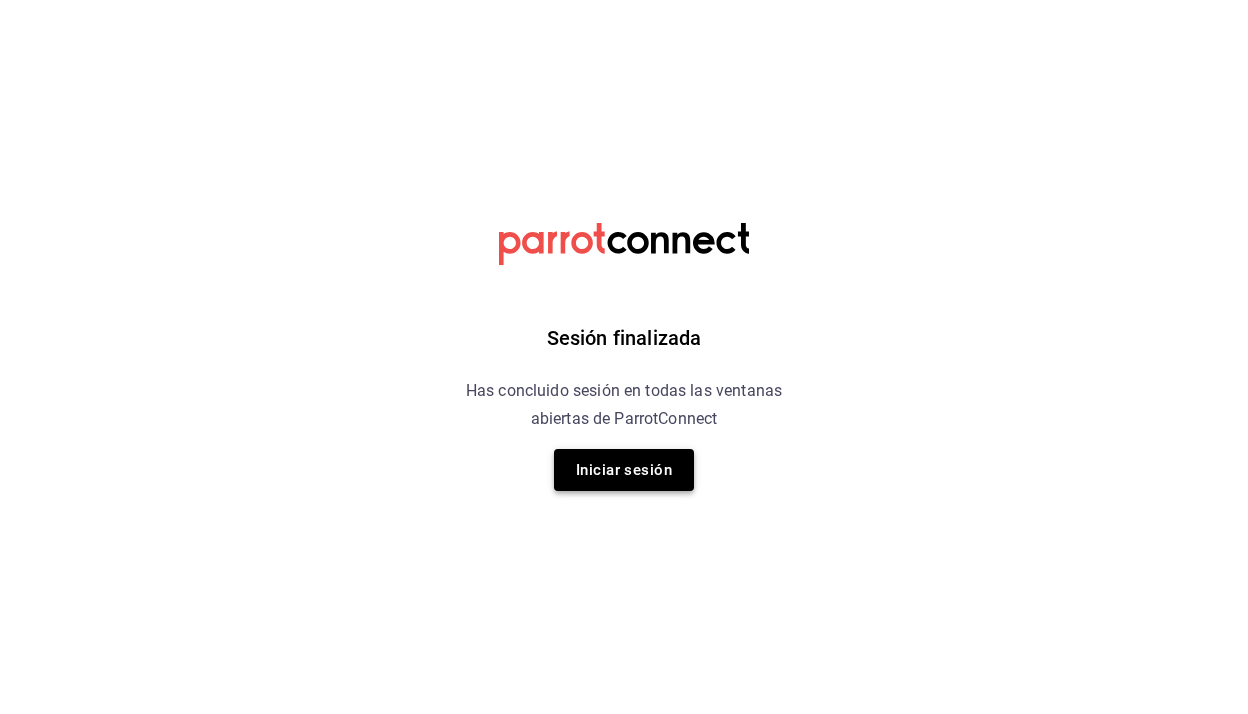 click on "Iniciar sesión" at bounding box center (624, 470) 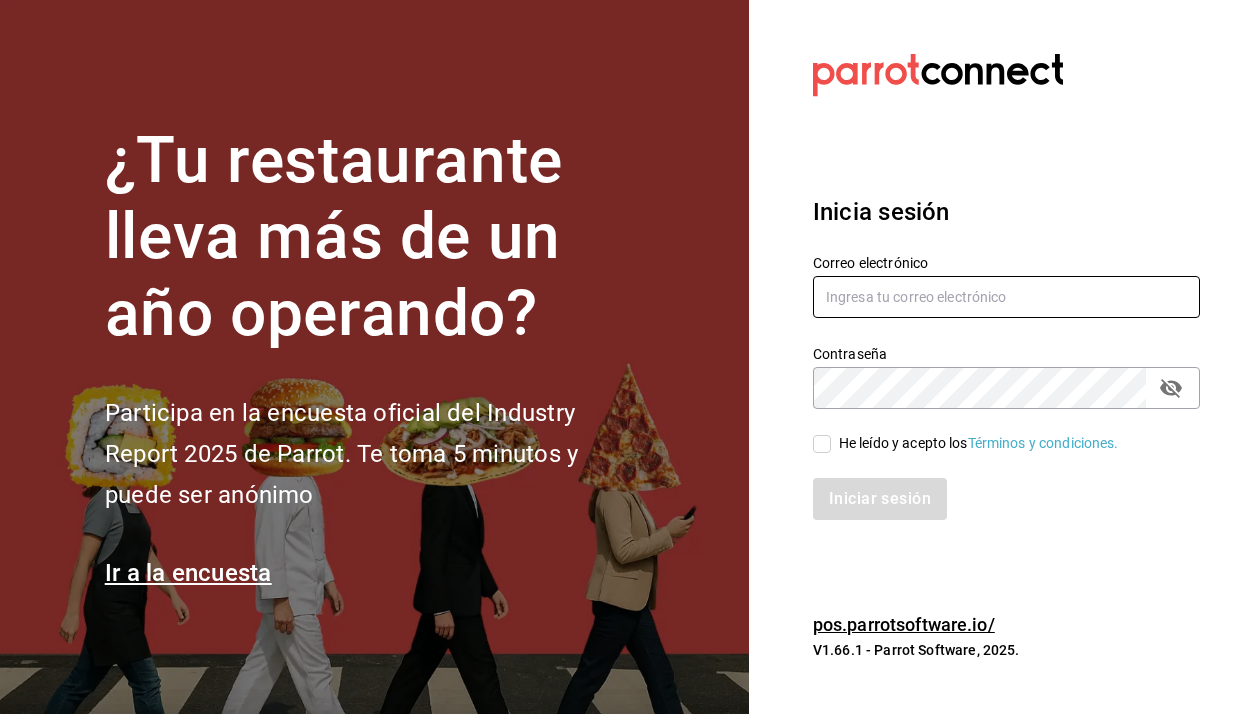 click at bounding box center [1006, 297] 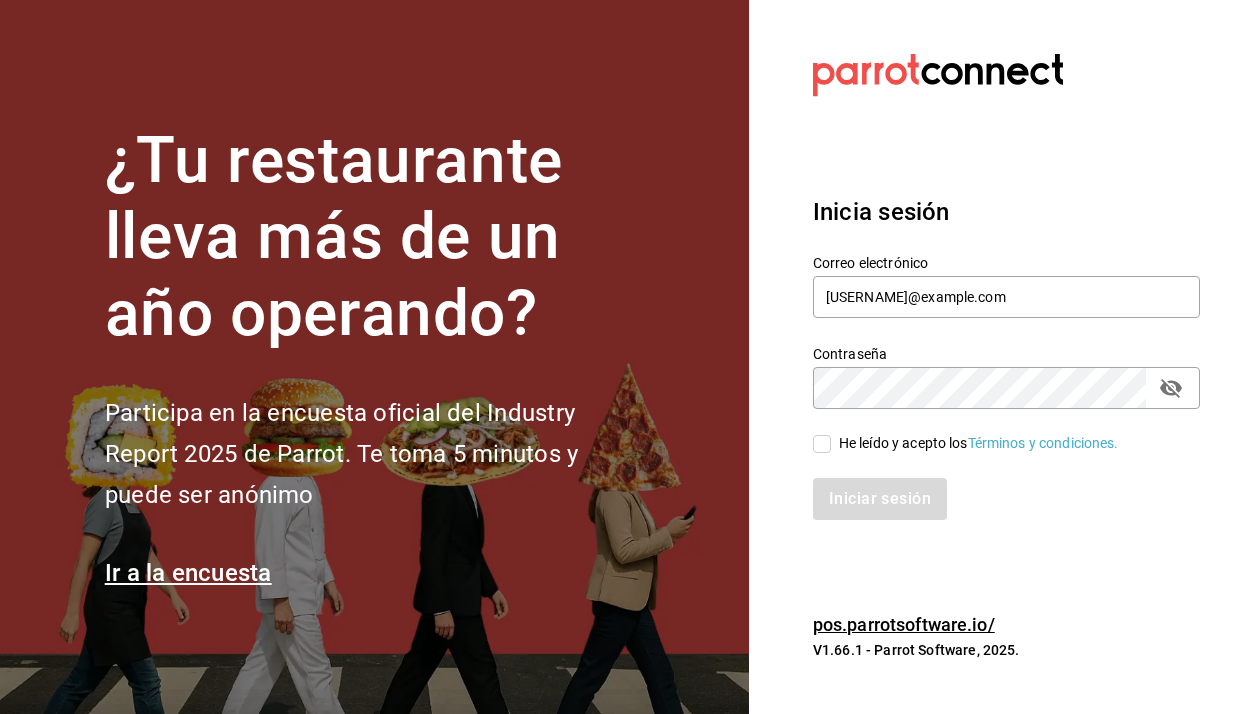click on "He leído y acepto los  Términos y condiciones." at bounding box center [822, 444] 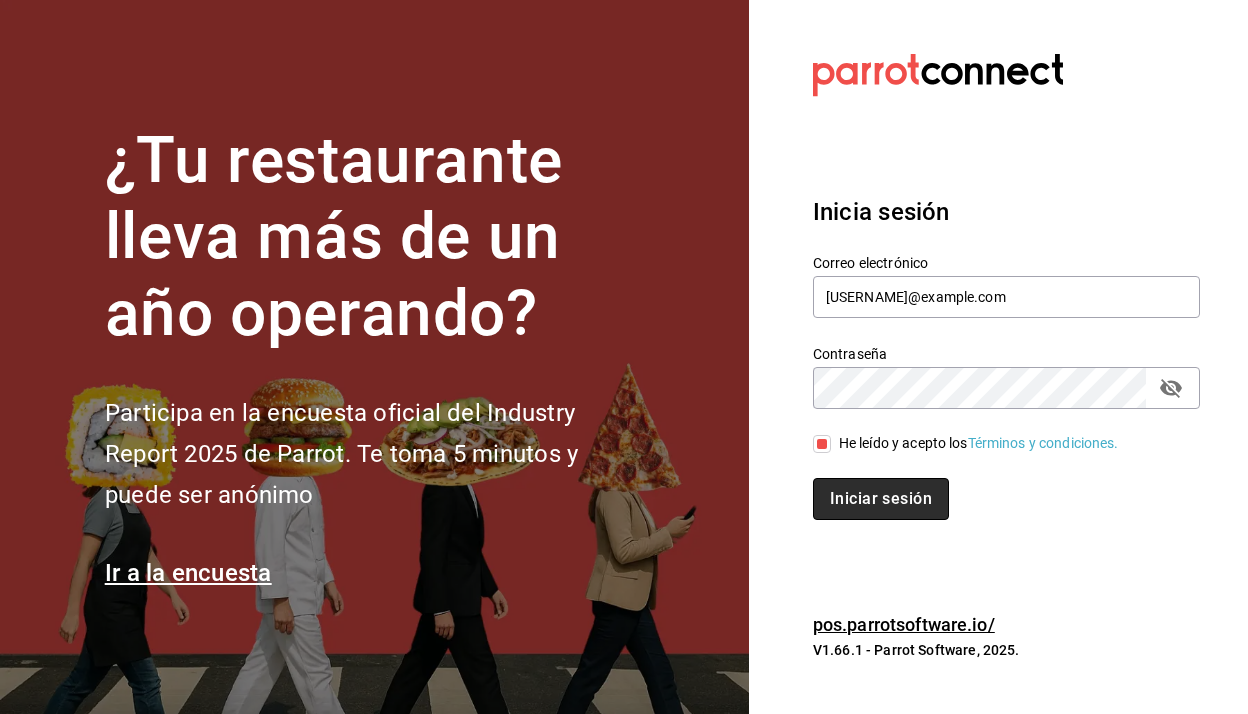 click on "Iniciar sesión" at bounding box center [881, 499] 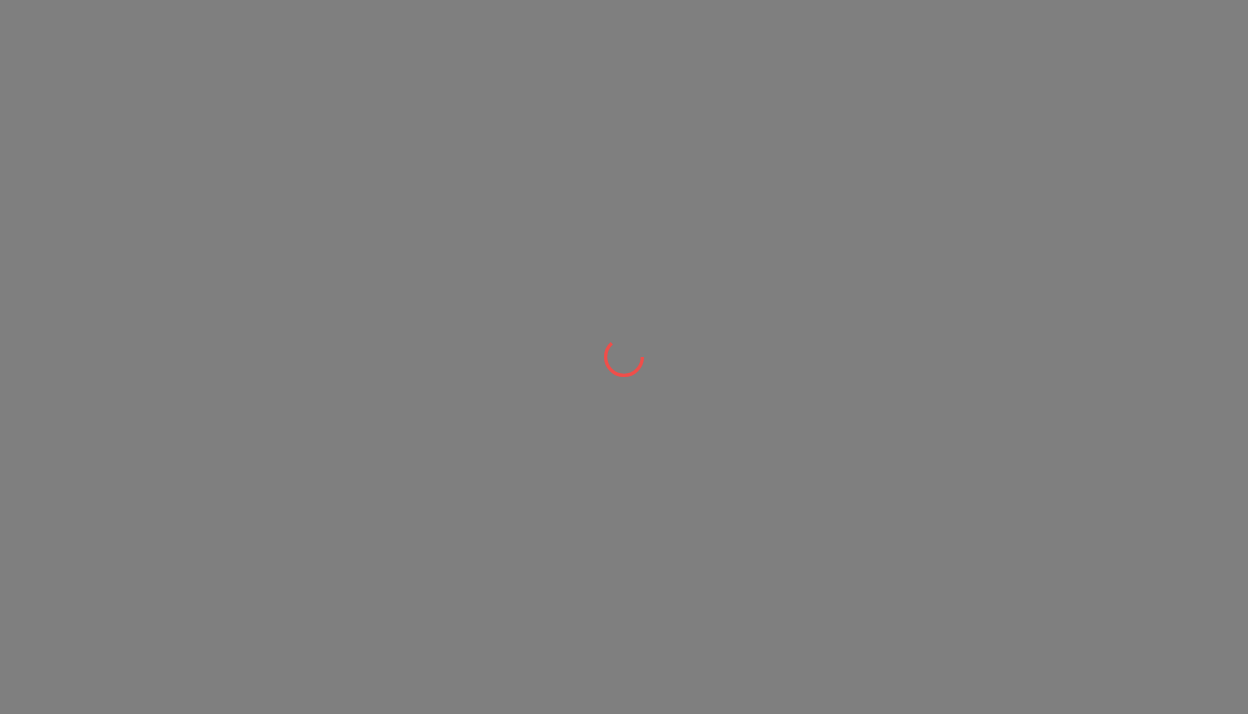 scroll, scrollTop: 0, scrollLeft: 0, axis: both 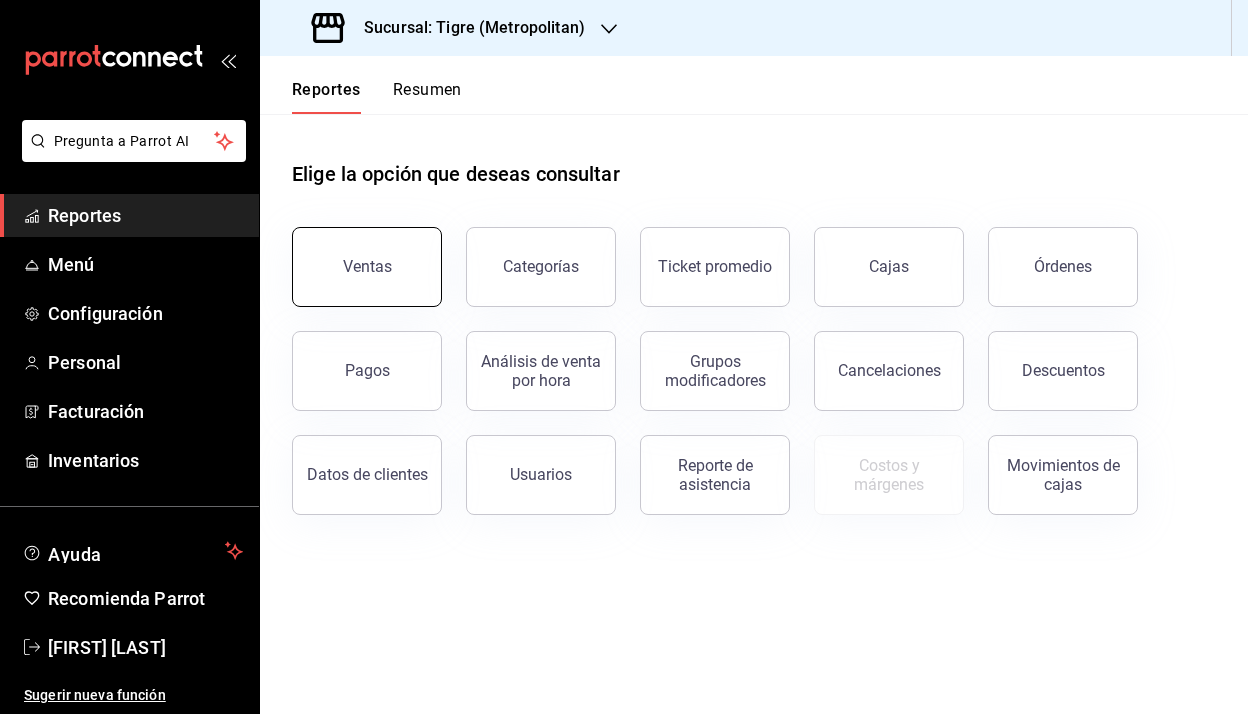 click on "Ventas" at bounding box center [367, 267] 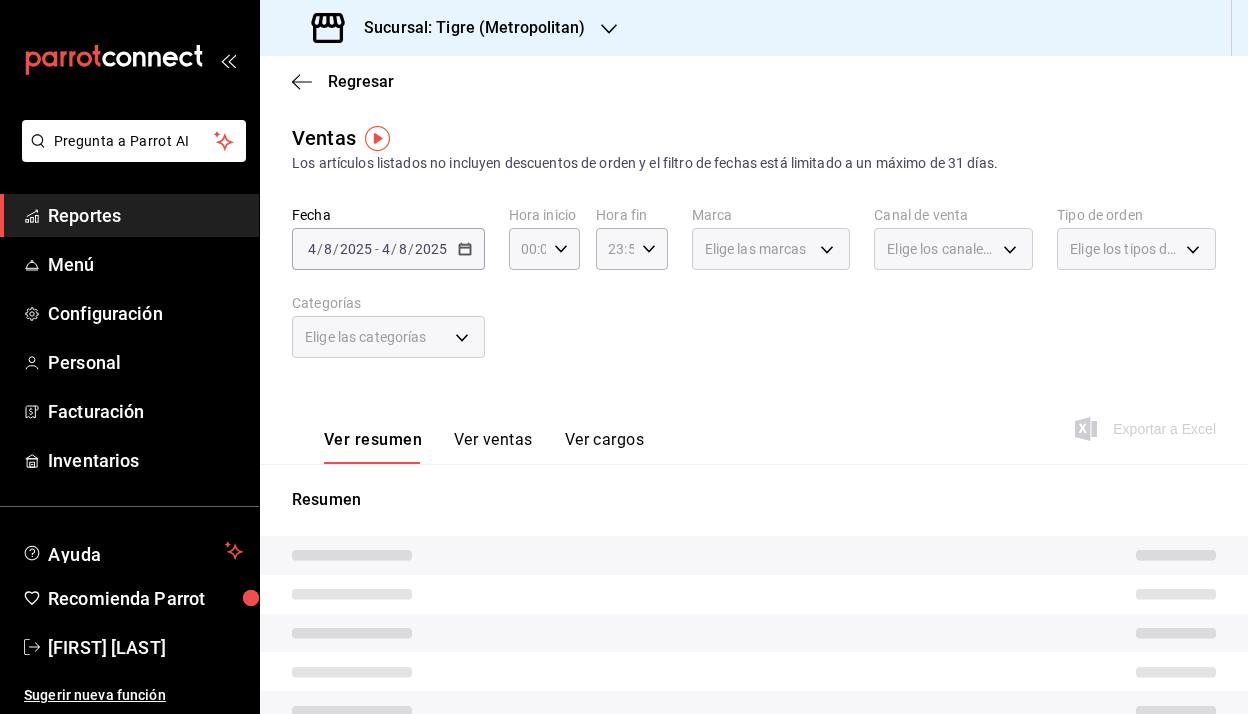 click on "2025-08-04 4 / 8 / 2025 - 2025-08-04 4 / 8 / 2025" at bounding box center (388, 249) 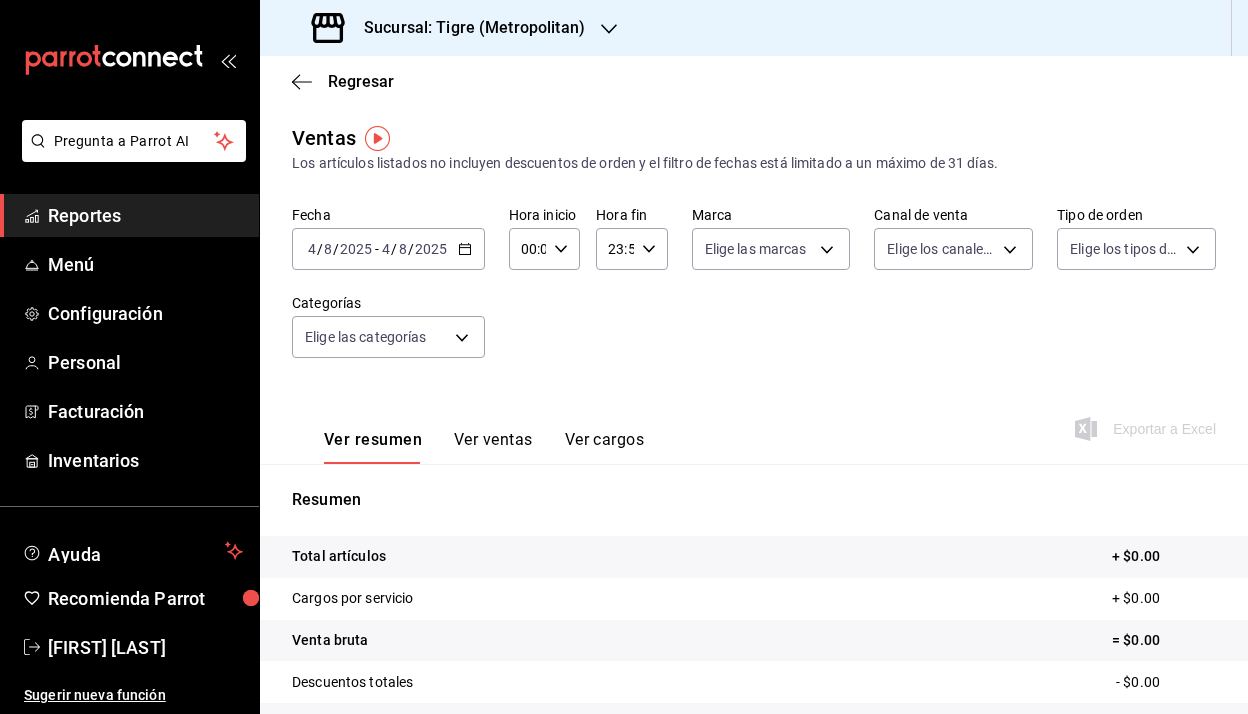 click 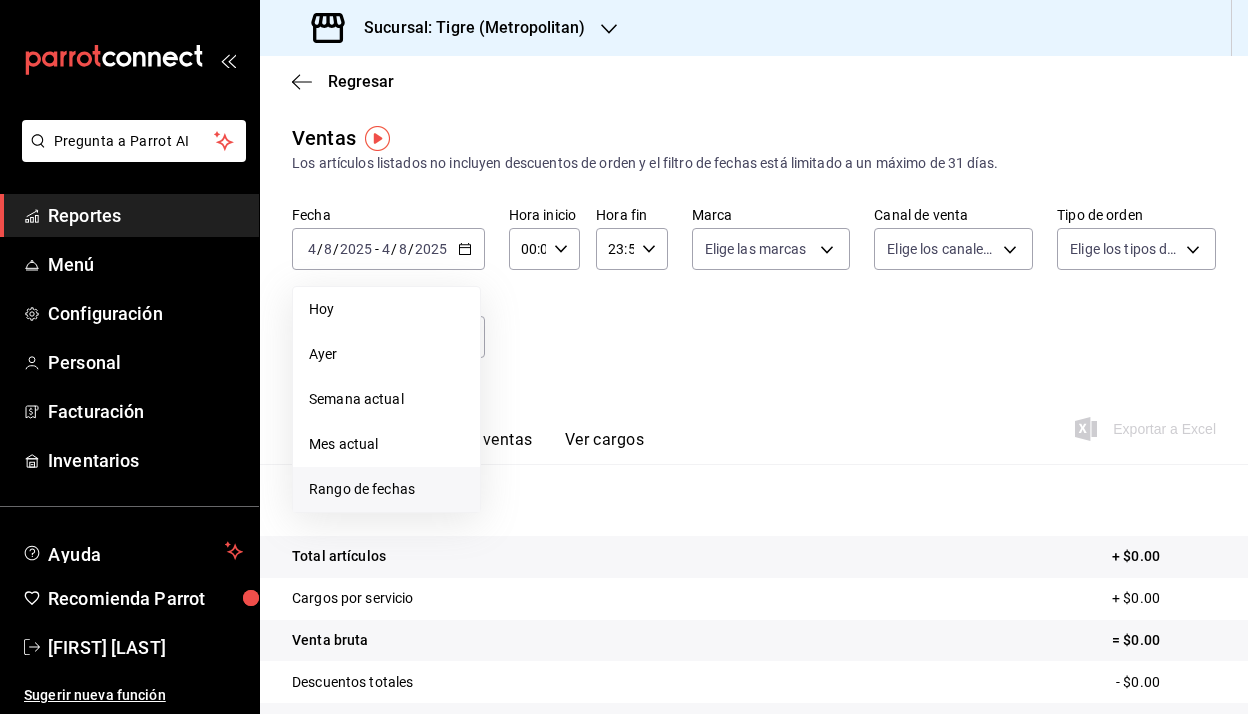 click on "Rango de fechas" at bounding box center (386, 489) 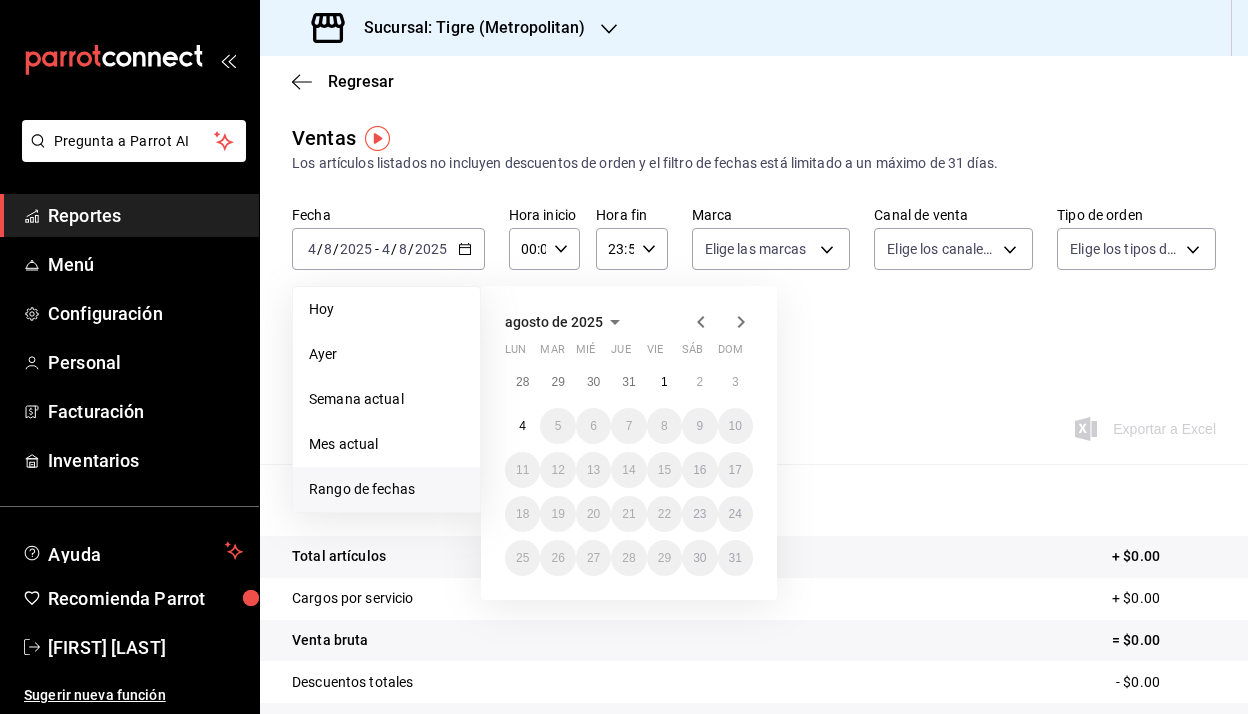 click 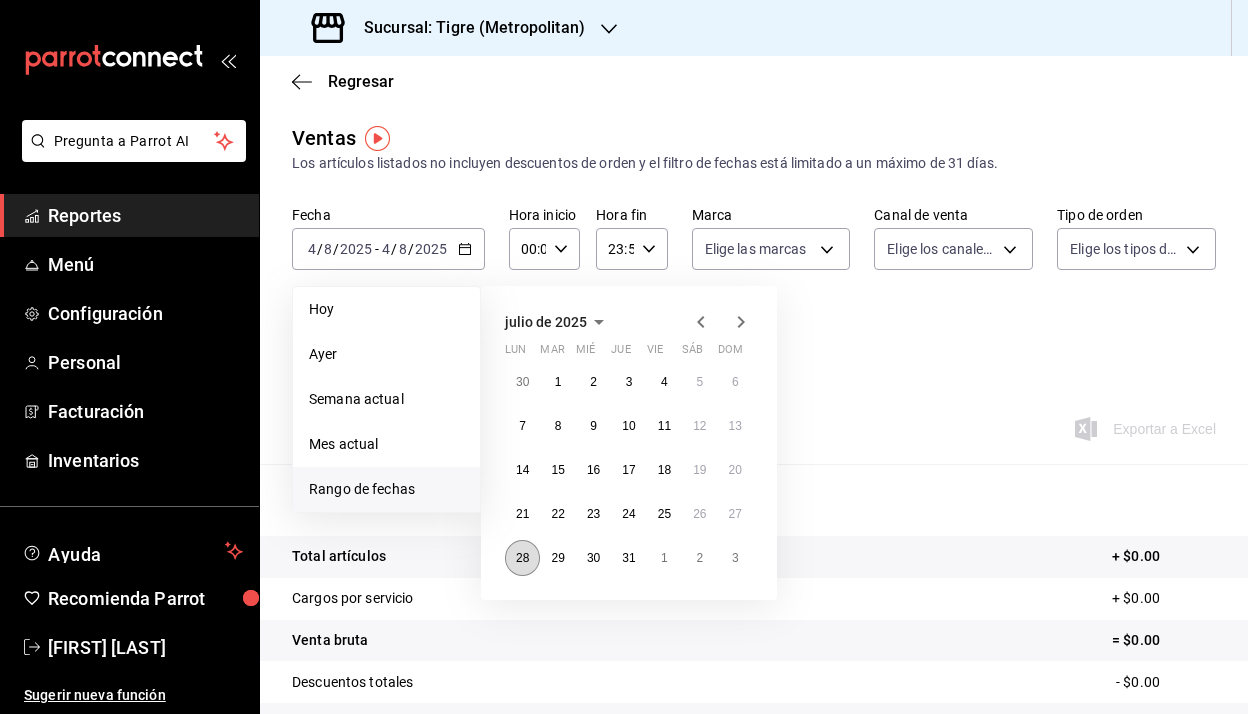 click on "28" at bounding box center (522, 558) 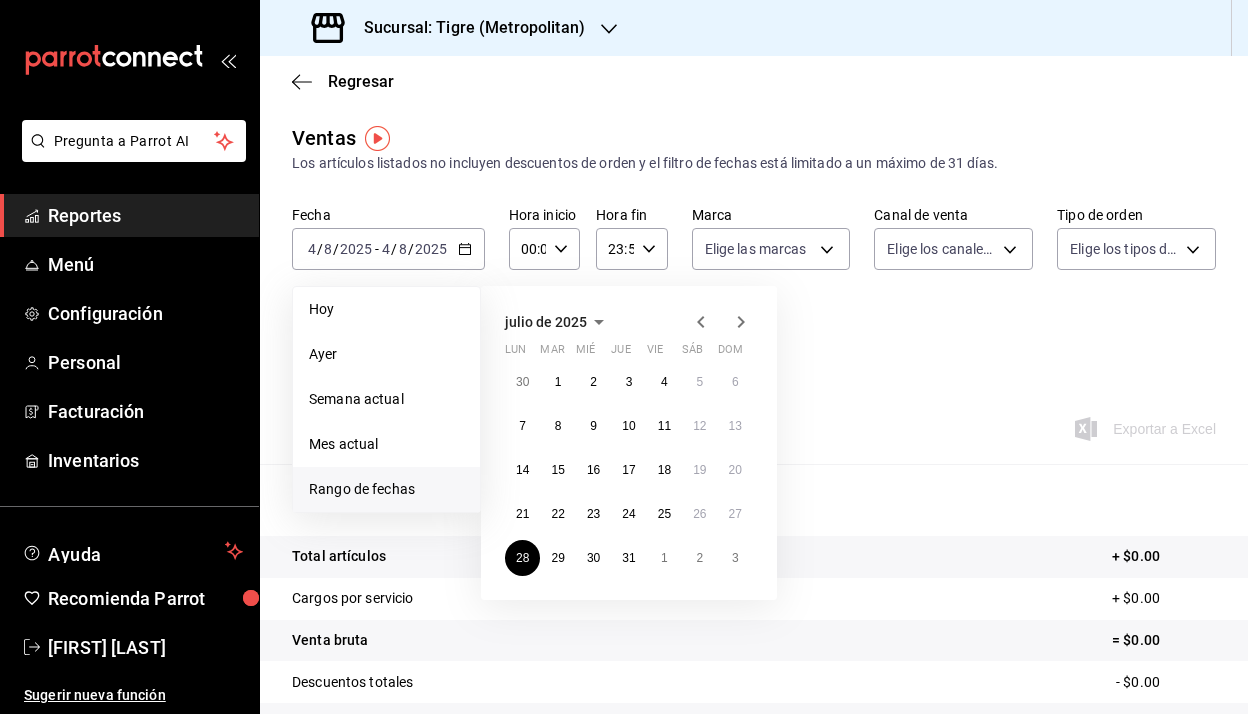 click 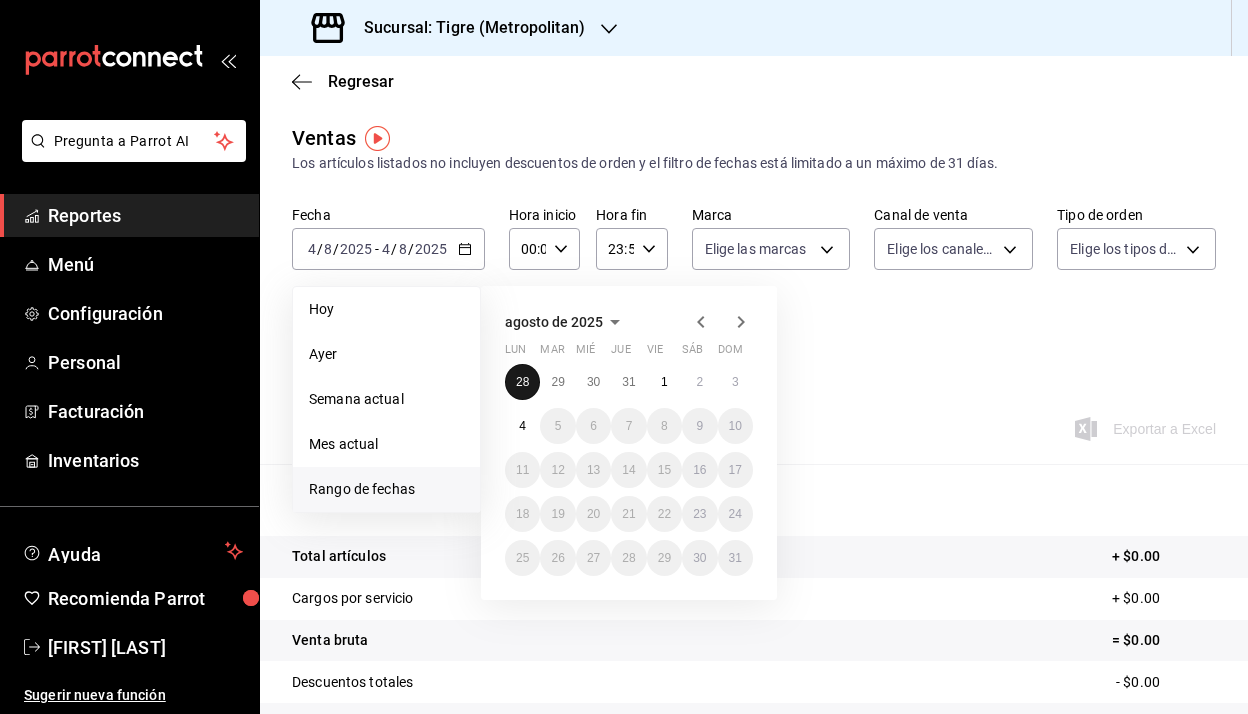click on "28" at bounding box center (522, 382) 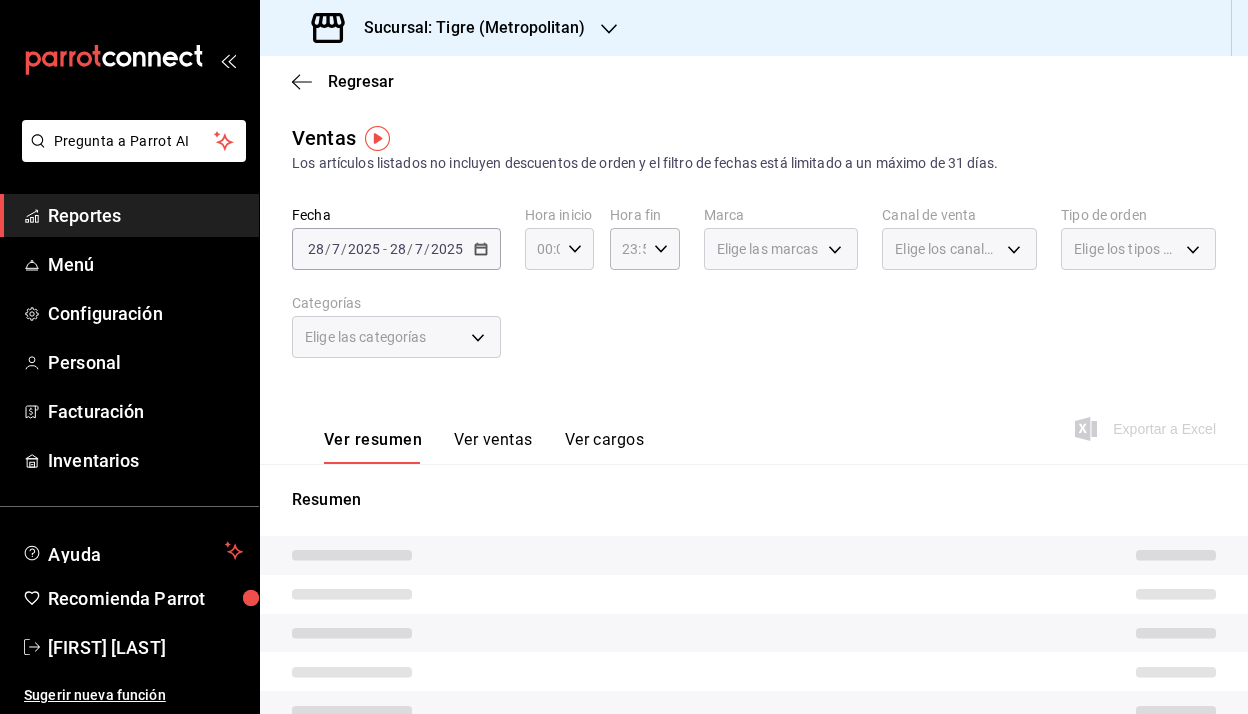 click 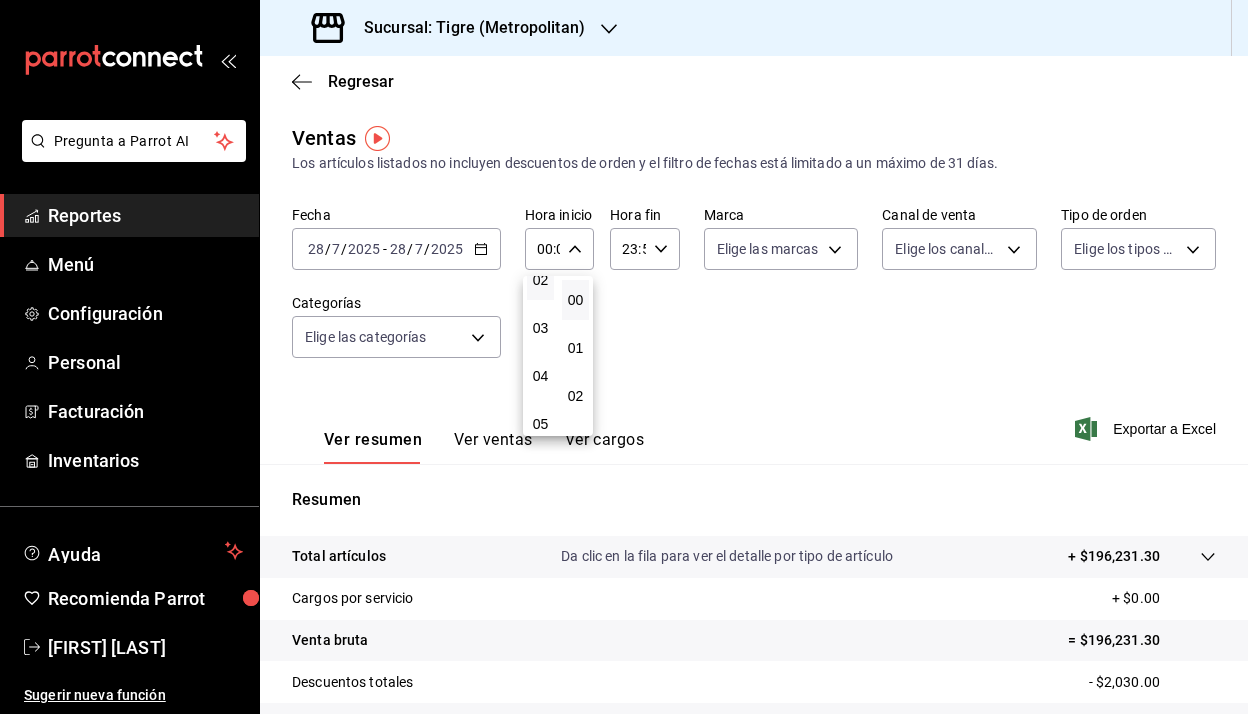 scroll, scrollTop: 137, scrollLeft: 0, axis: vertical 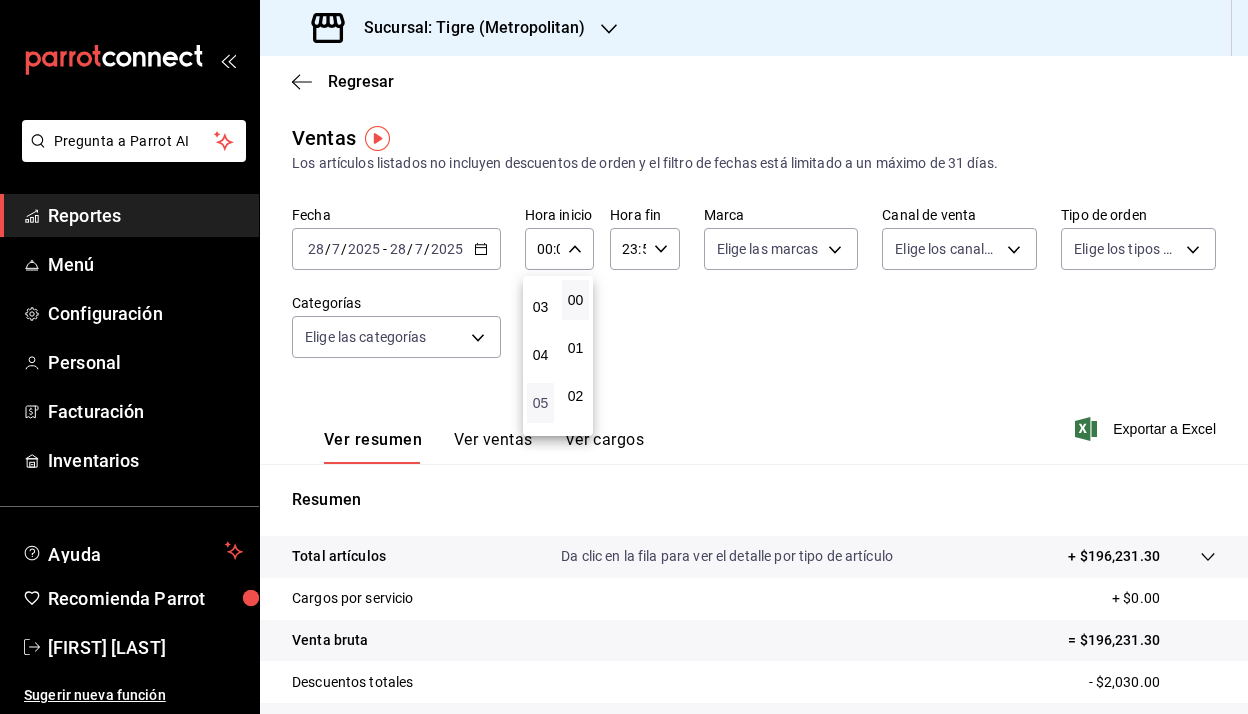 click on "05" at bounding box center [540, 403] 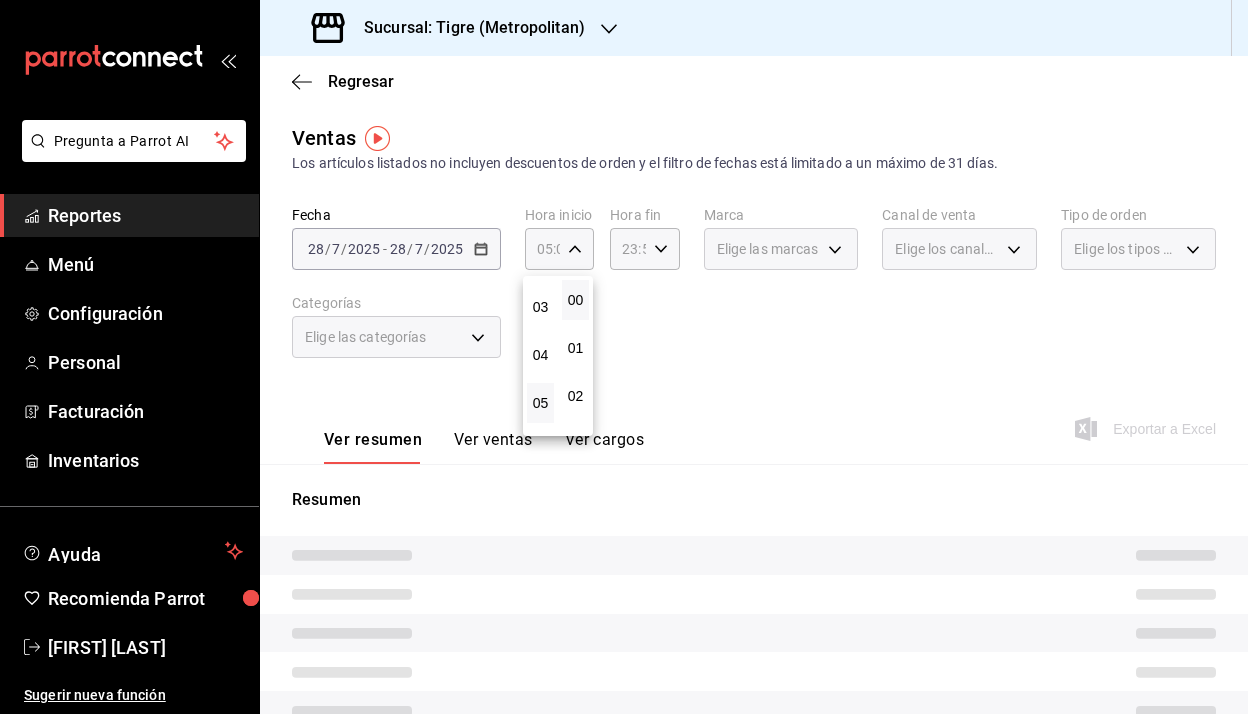 click at bounding box center (624, 357) 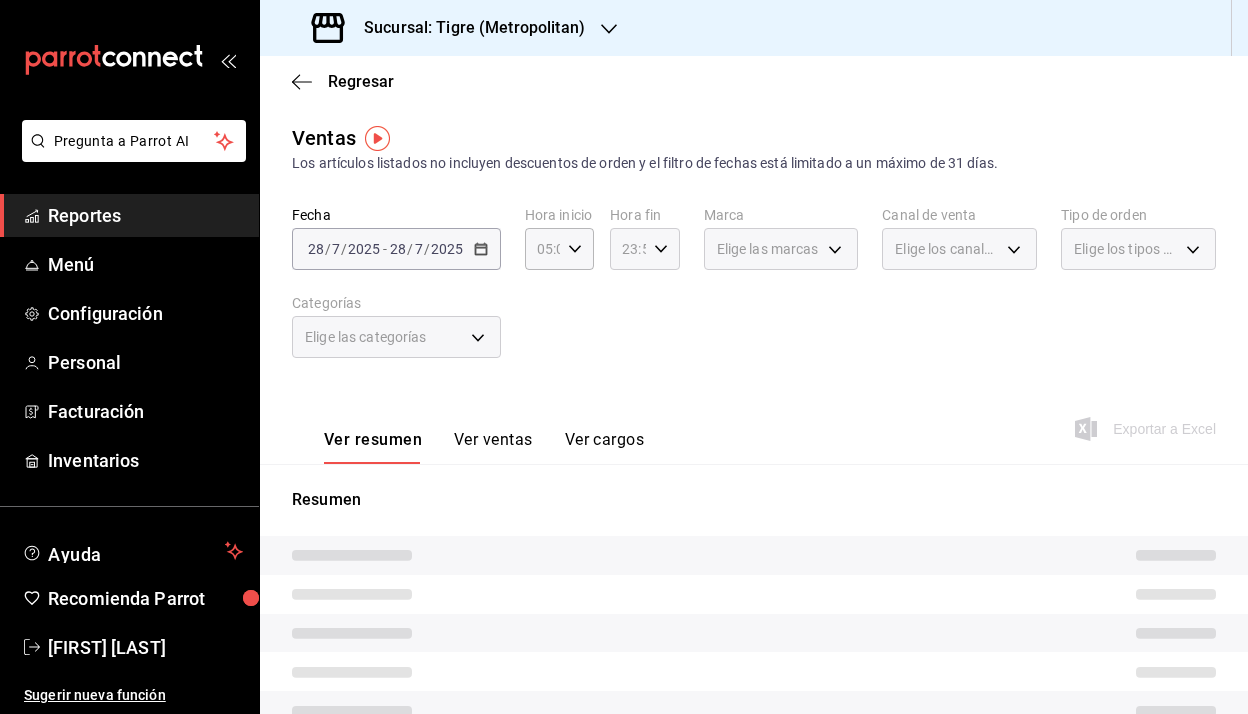 click 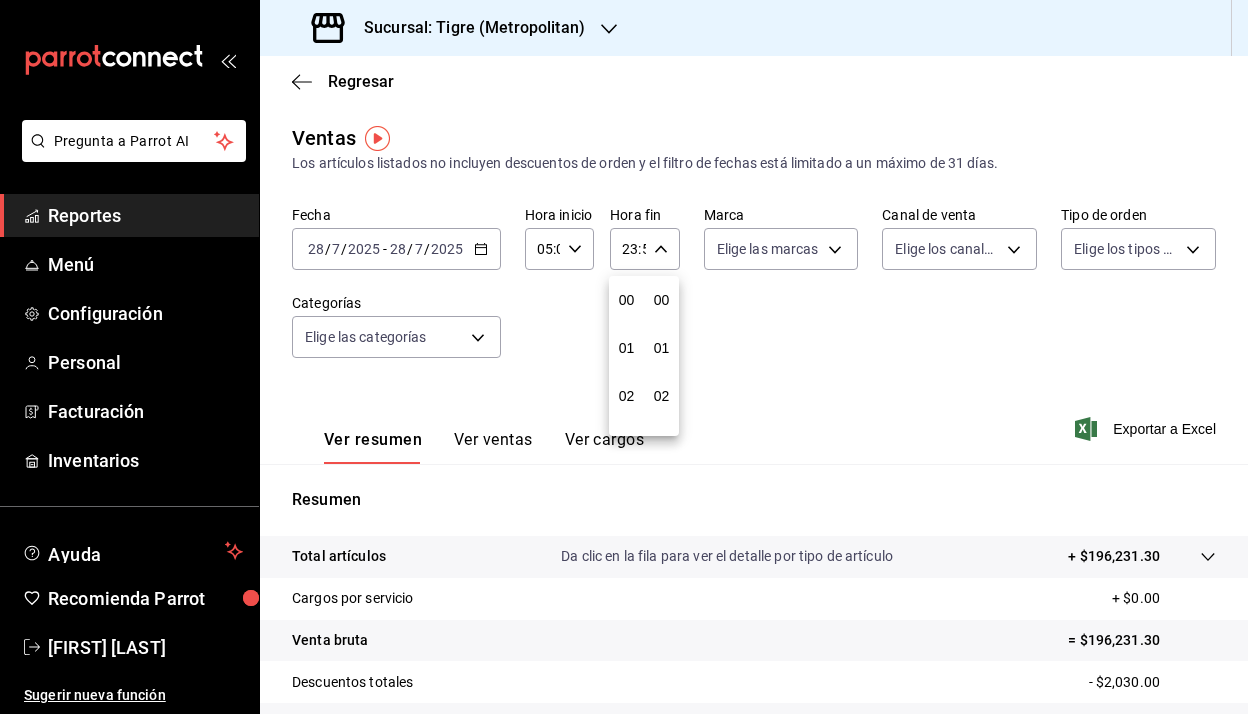 scroll, scrollTop: 992, scrollLeft: 0, axis: vertical 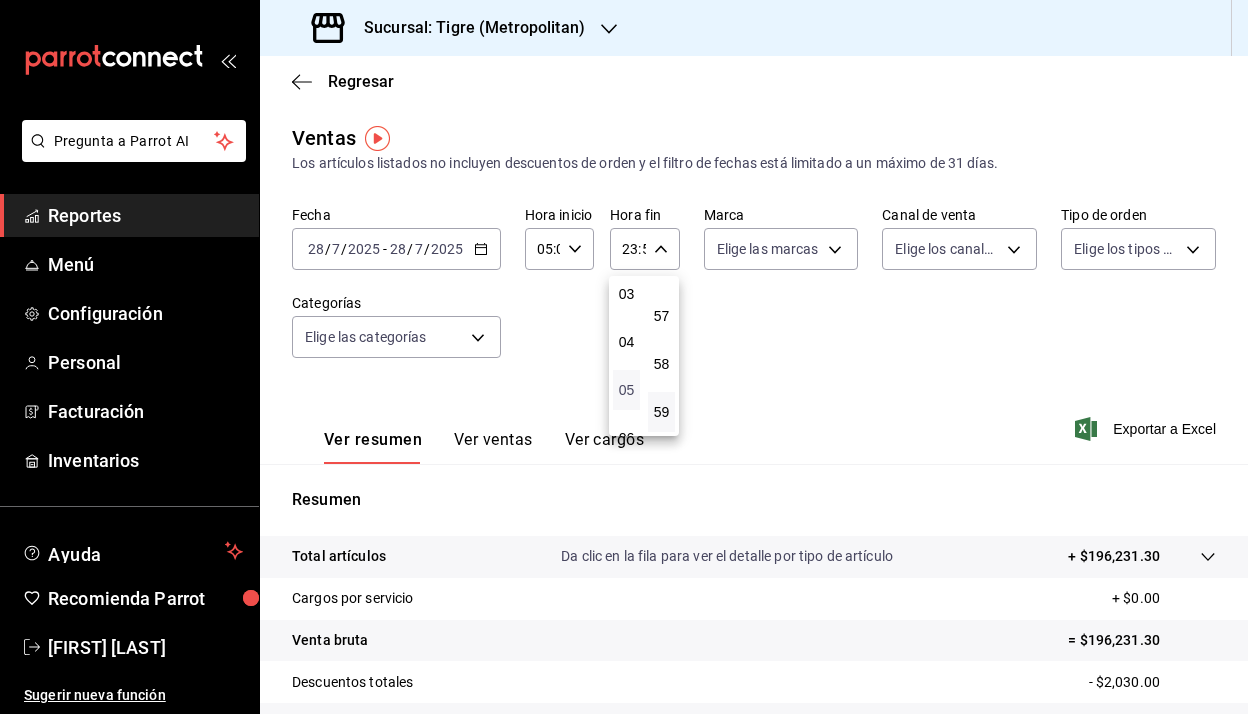 click on "05" at bounding box center [626, 390] 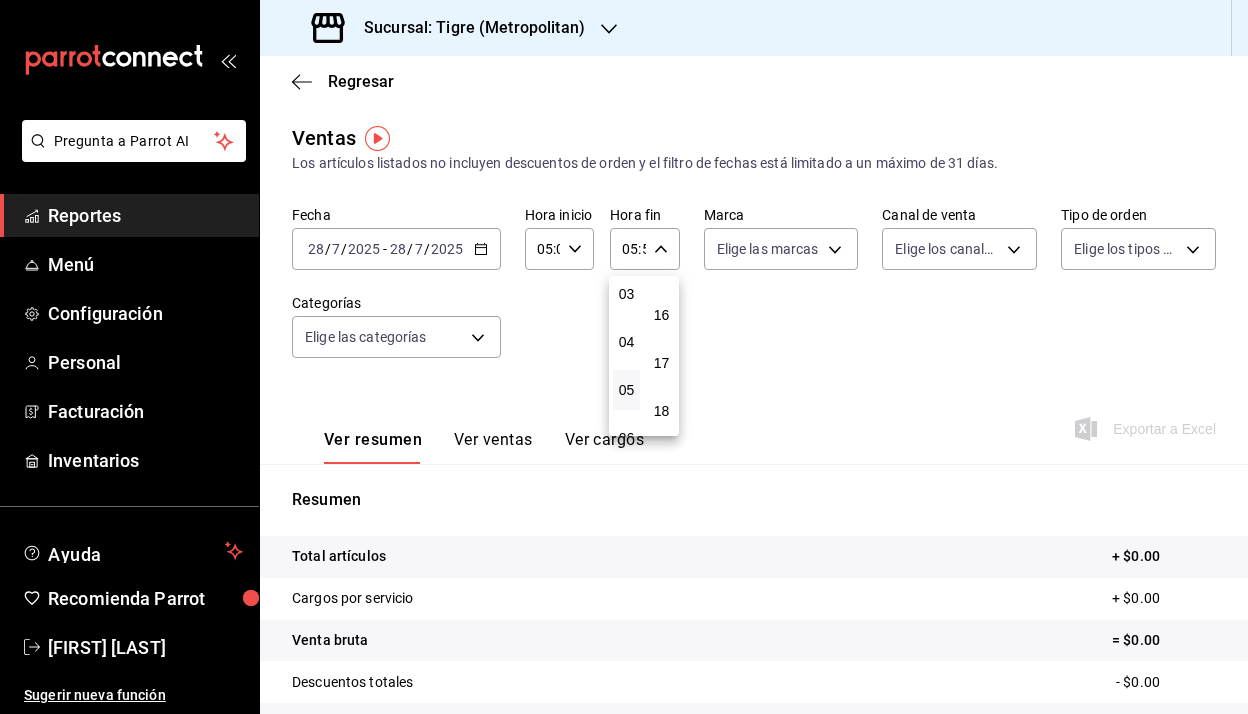 scroll, scrollTop: 0, scrollLeft: 0, axis: both 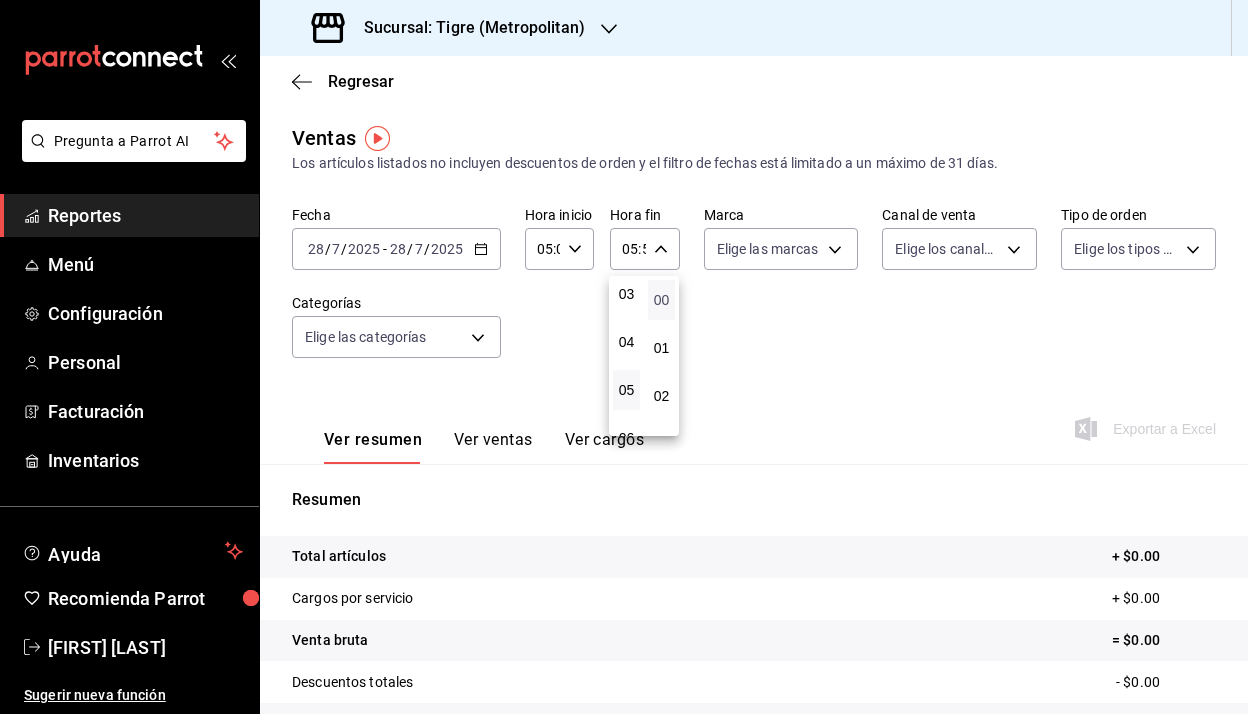 click on "00" at bounding box center (661, 300) 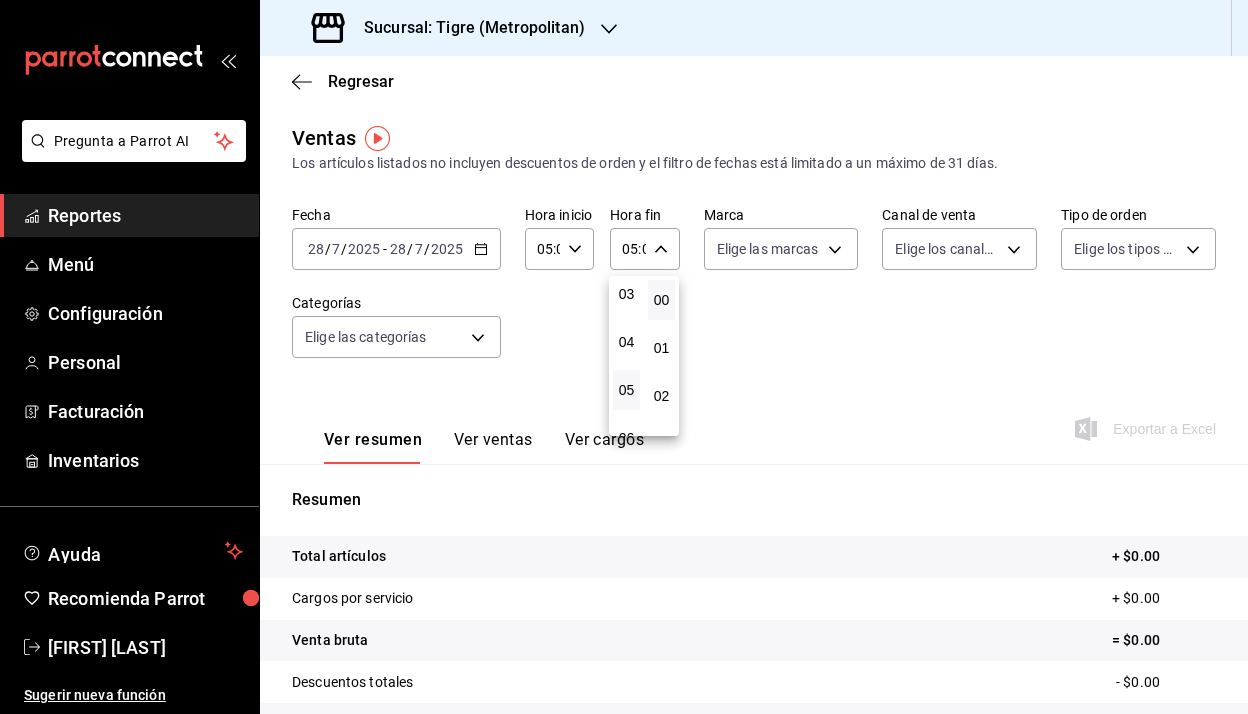 click at bounding box center (624, 357) 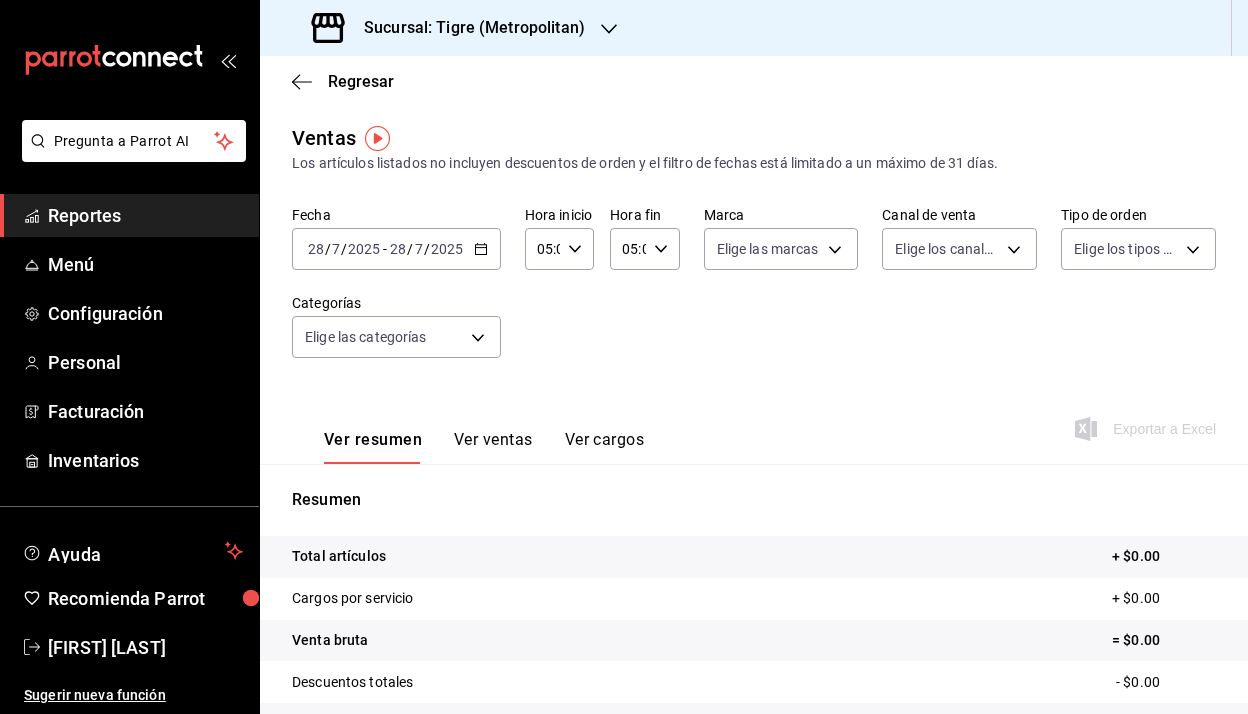 click 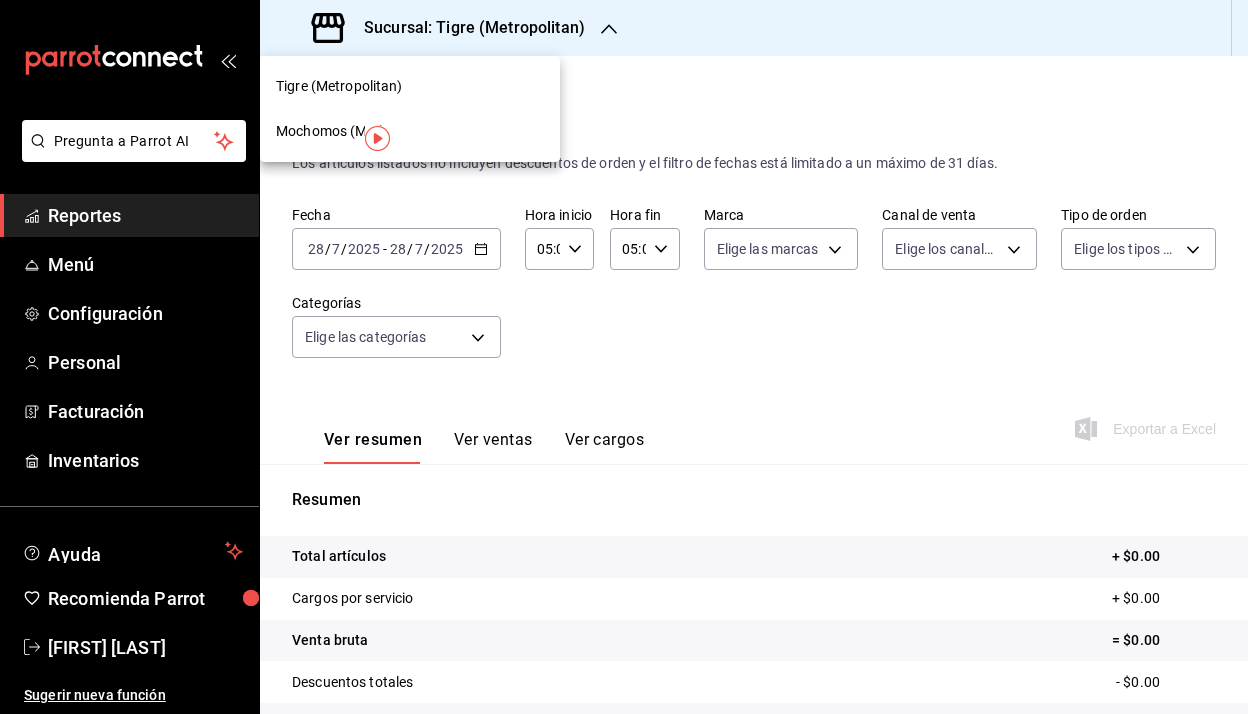 click on "Mochomos (Mty)" at bounding box center (330, 131) 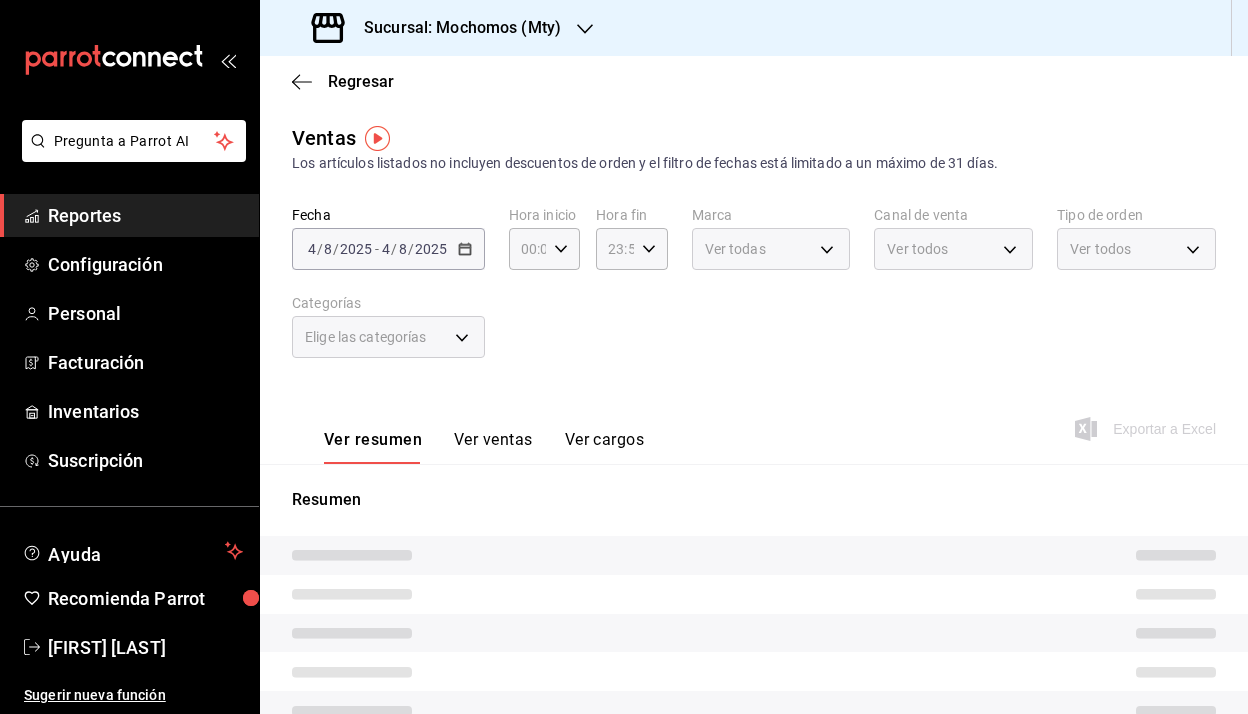 type on "05:00" 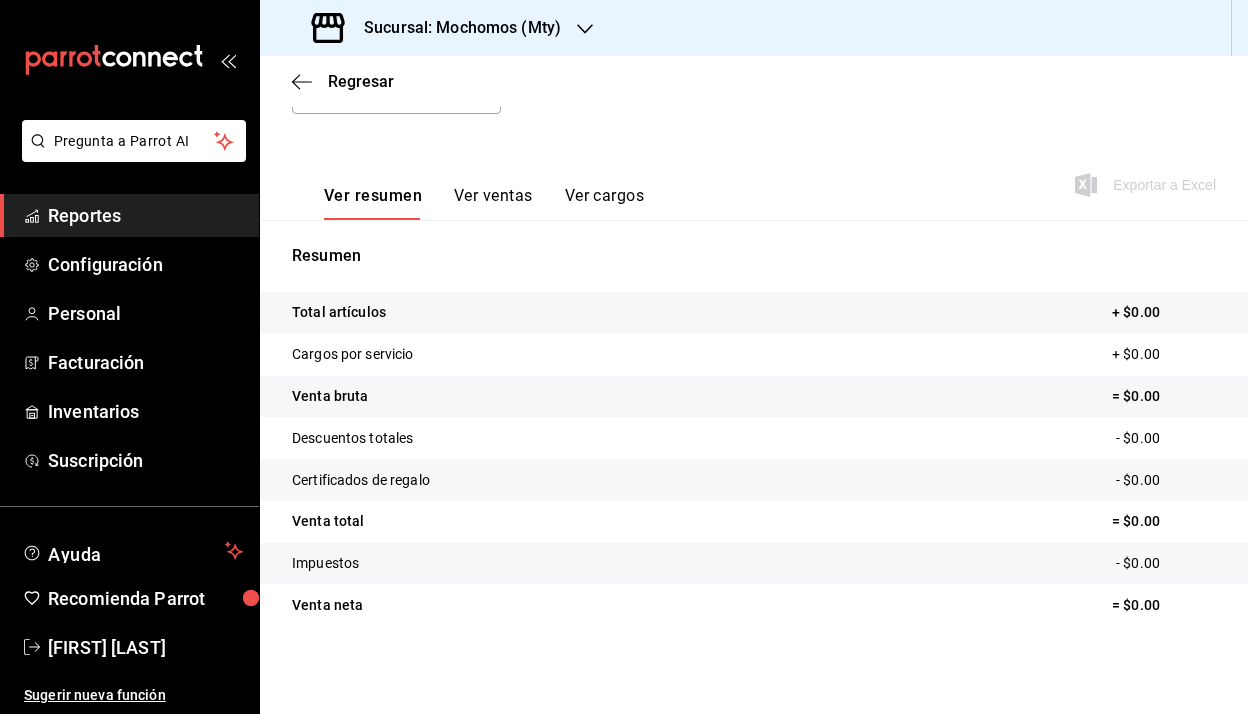 scroll, scrollTop: 0, scrollLeft: 0, axis: both 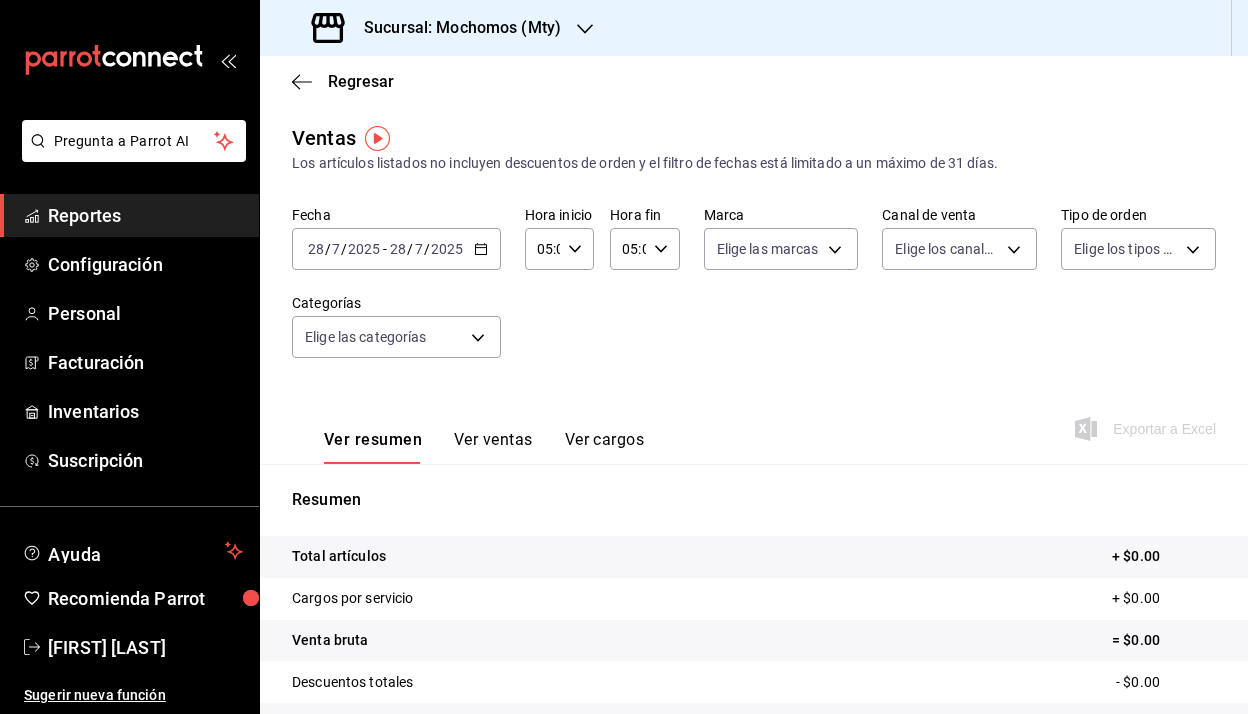click 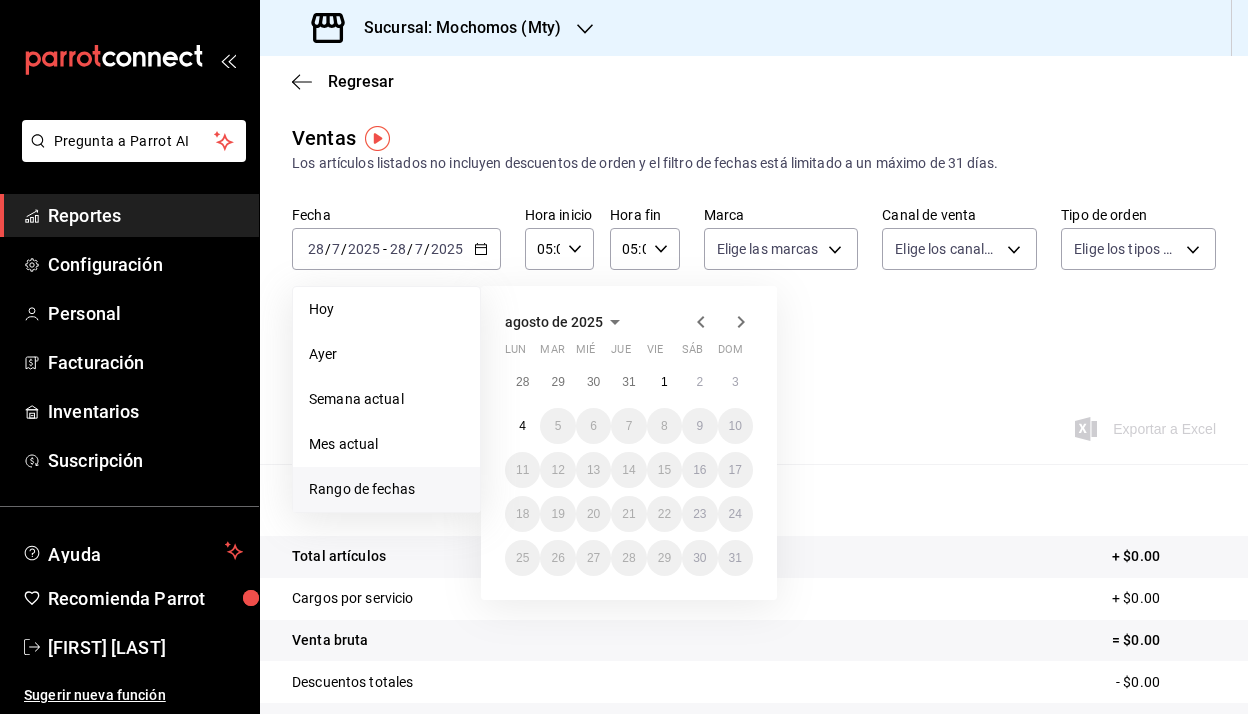 click 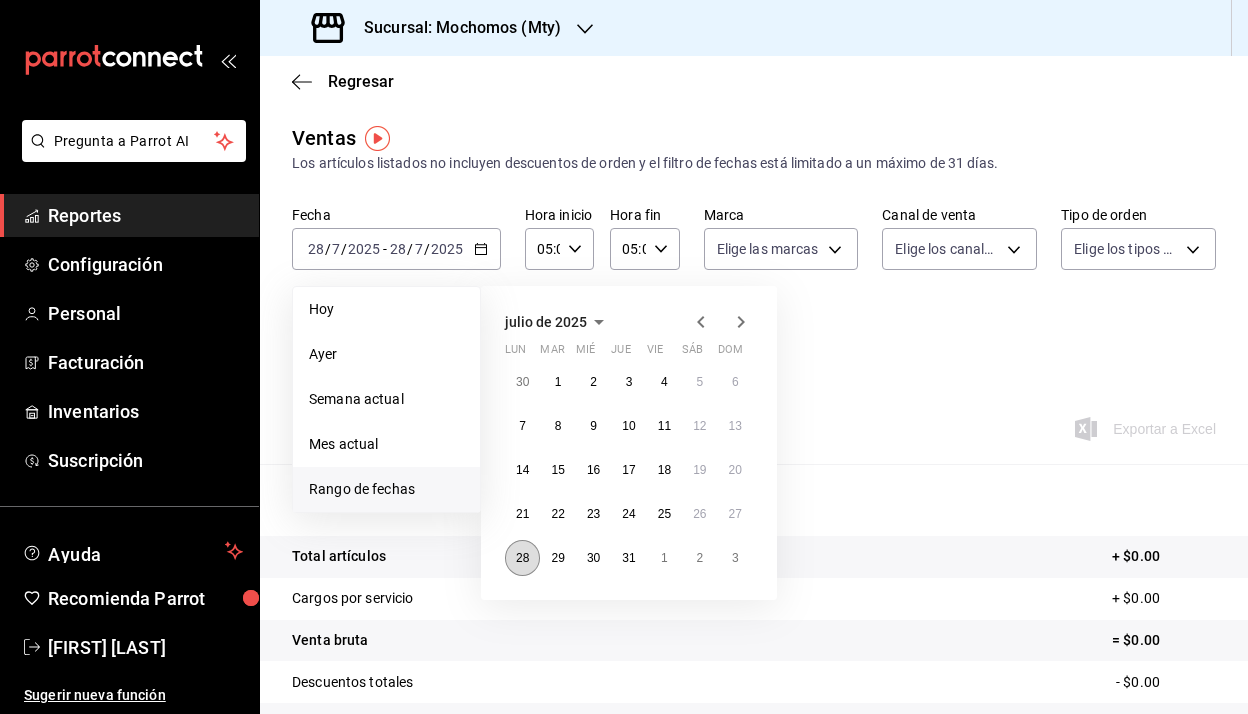click on "28" at bounding box center (522, 558) 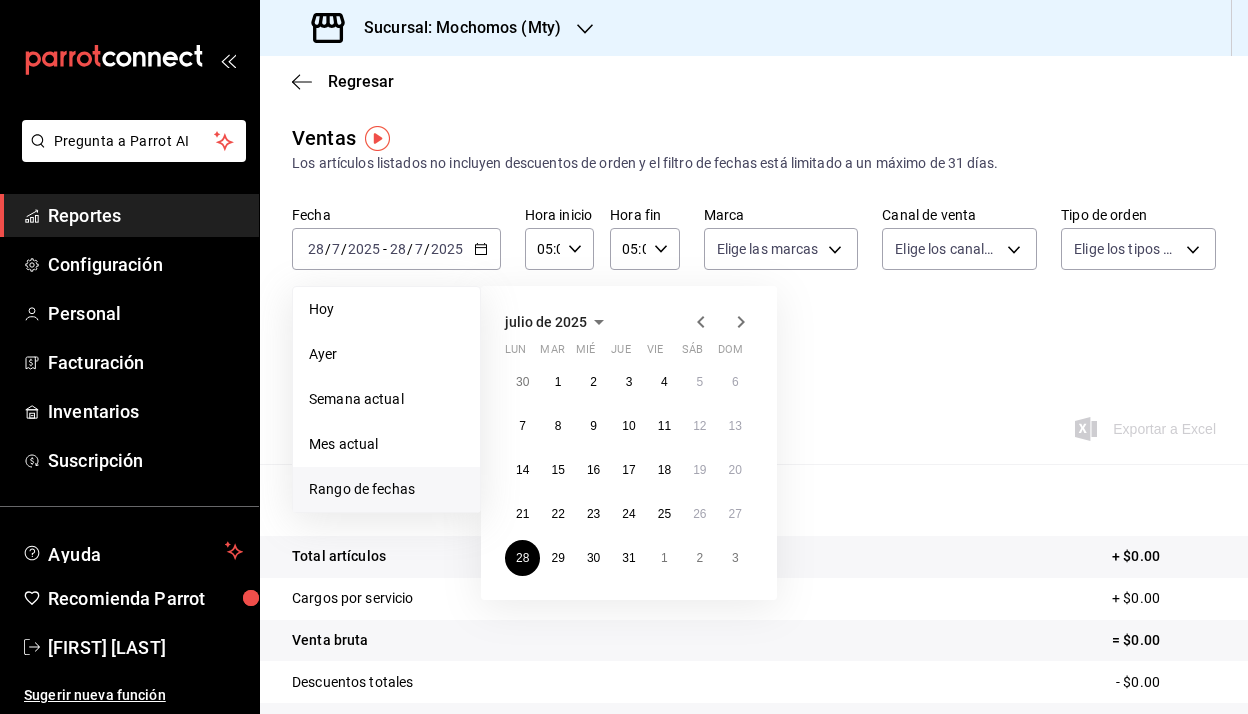 click 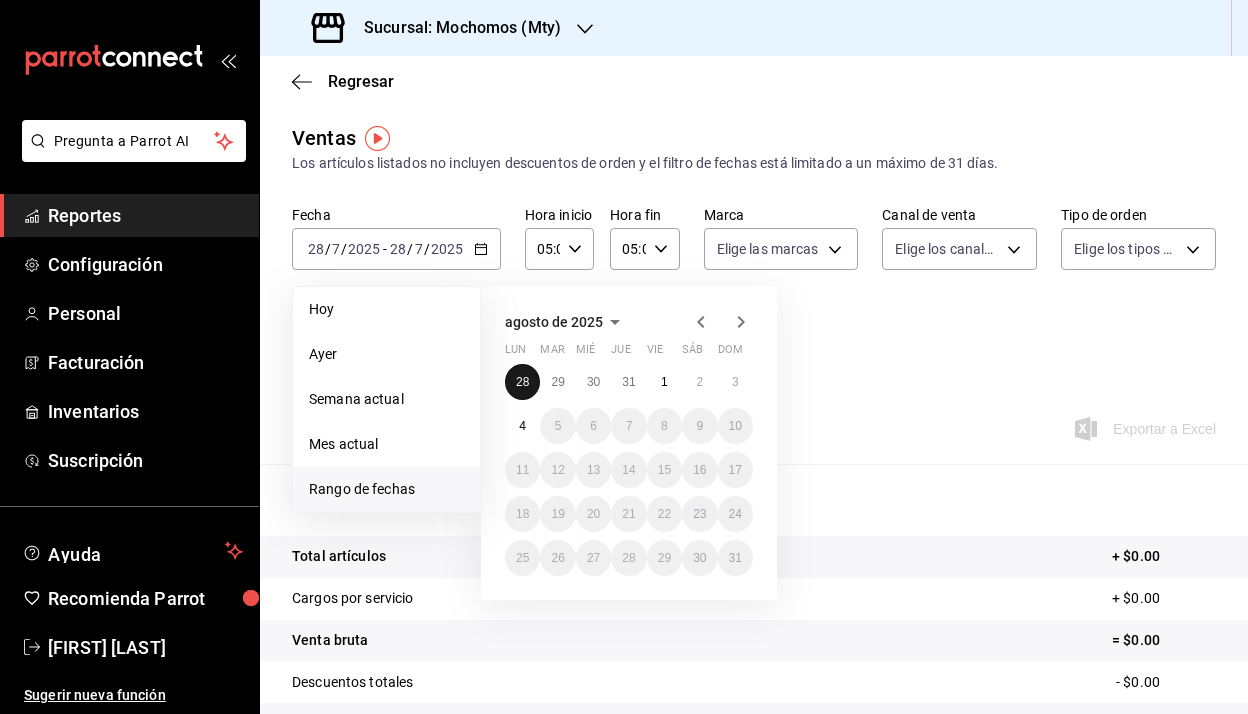 click on "28" at bounding box center (522, 382) 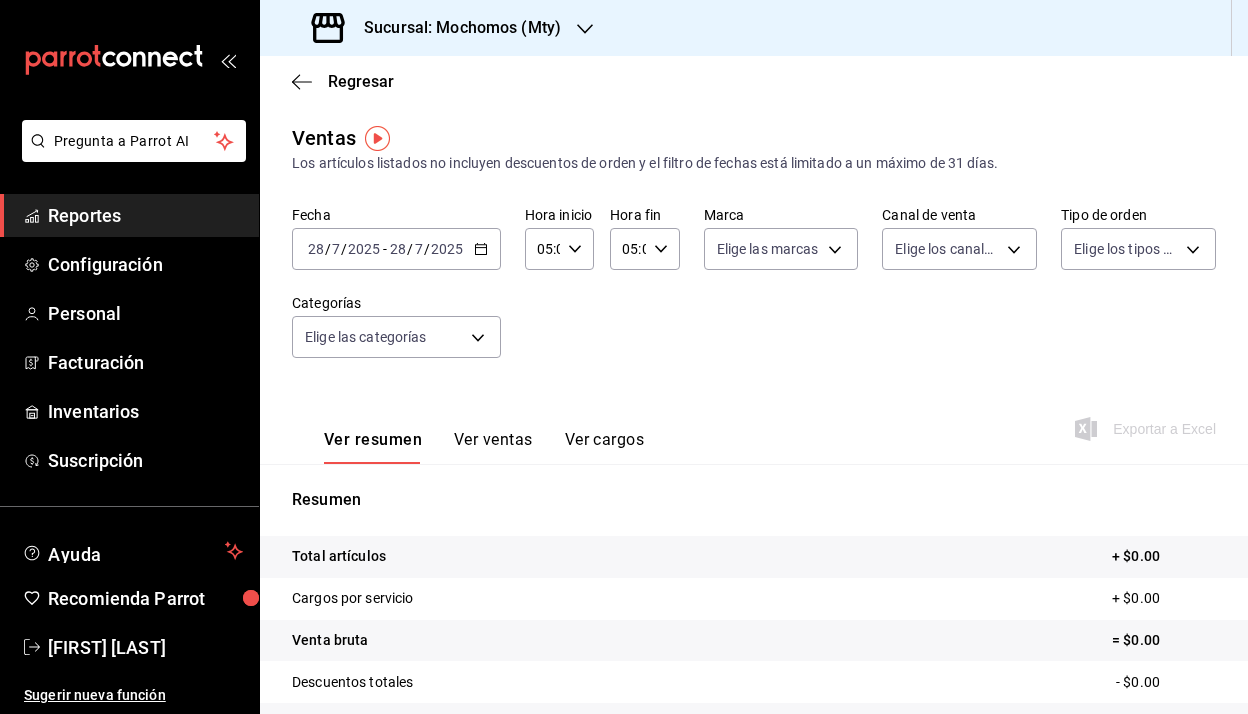 click 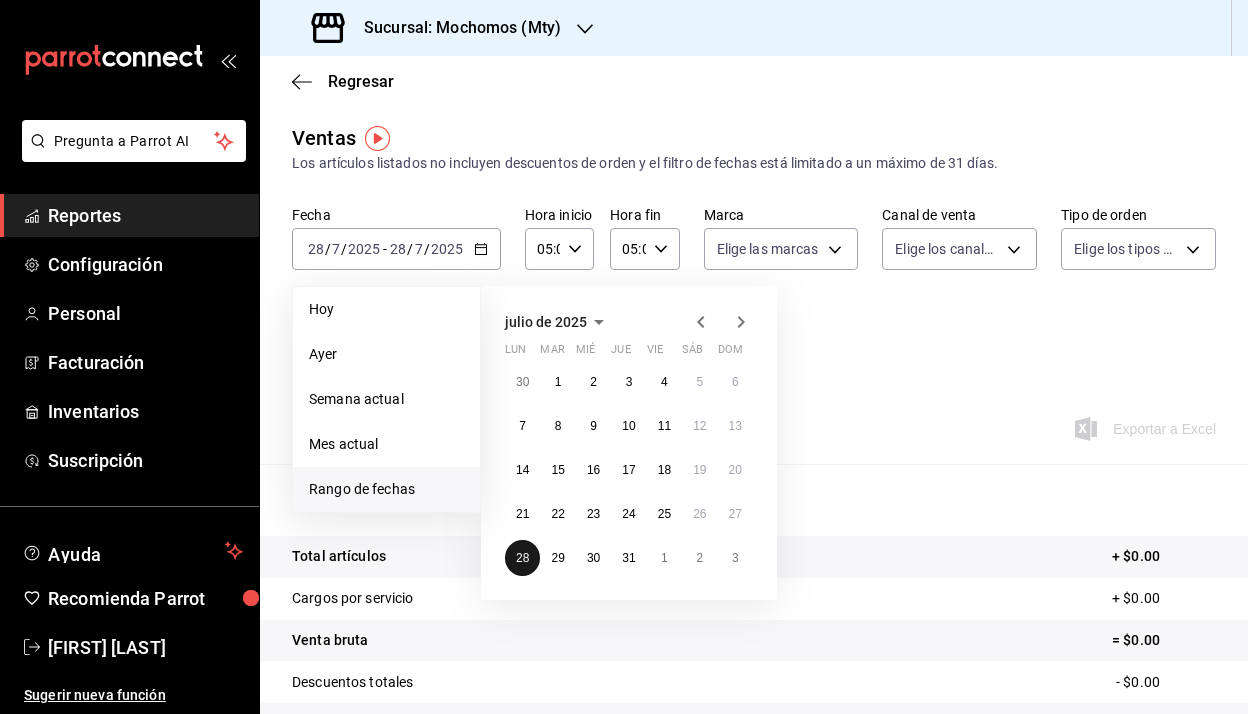 click on "28" at bounding box center [522, 558] 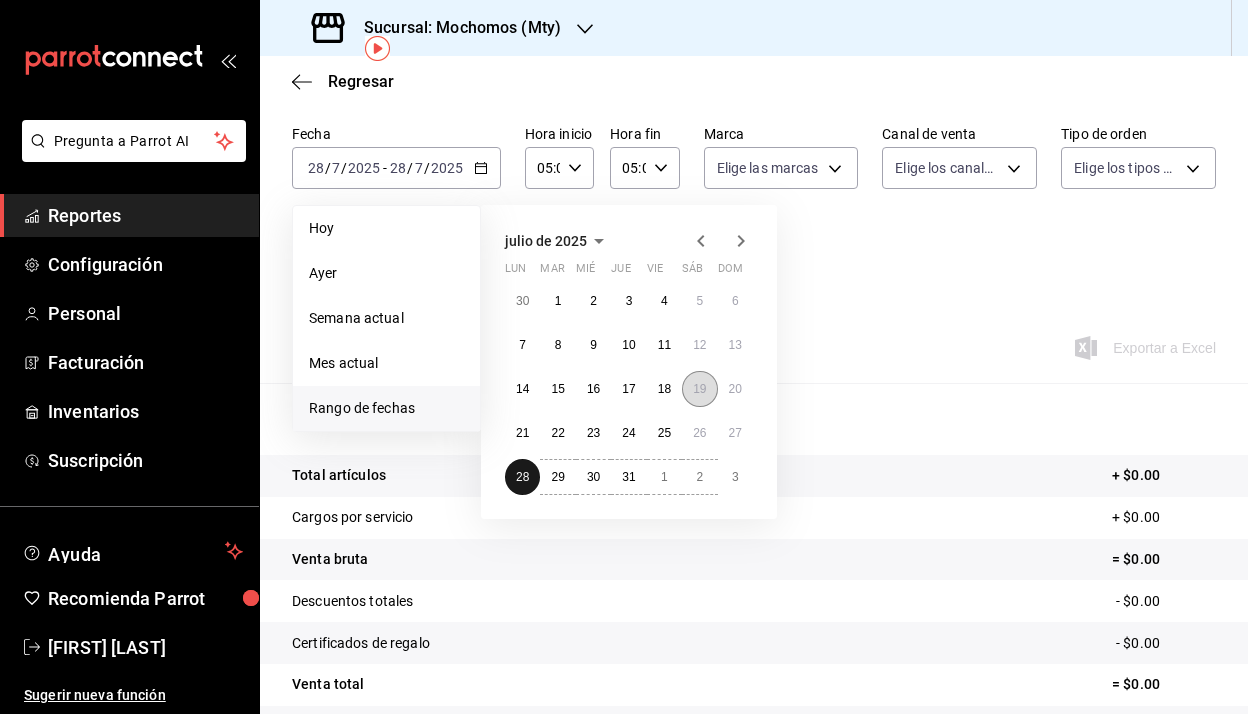 scroll, scrollTop: 75, scrollLeft: 0, axis: vertical 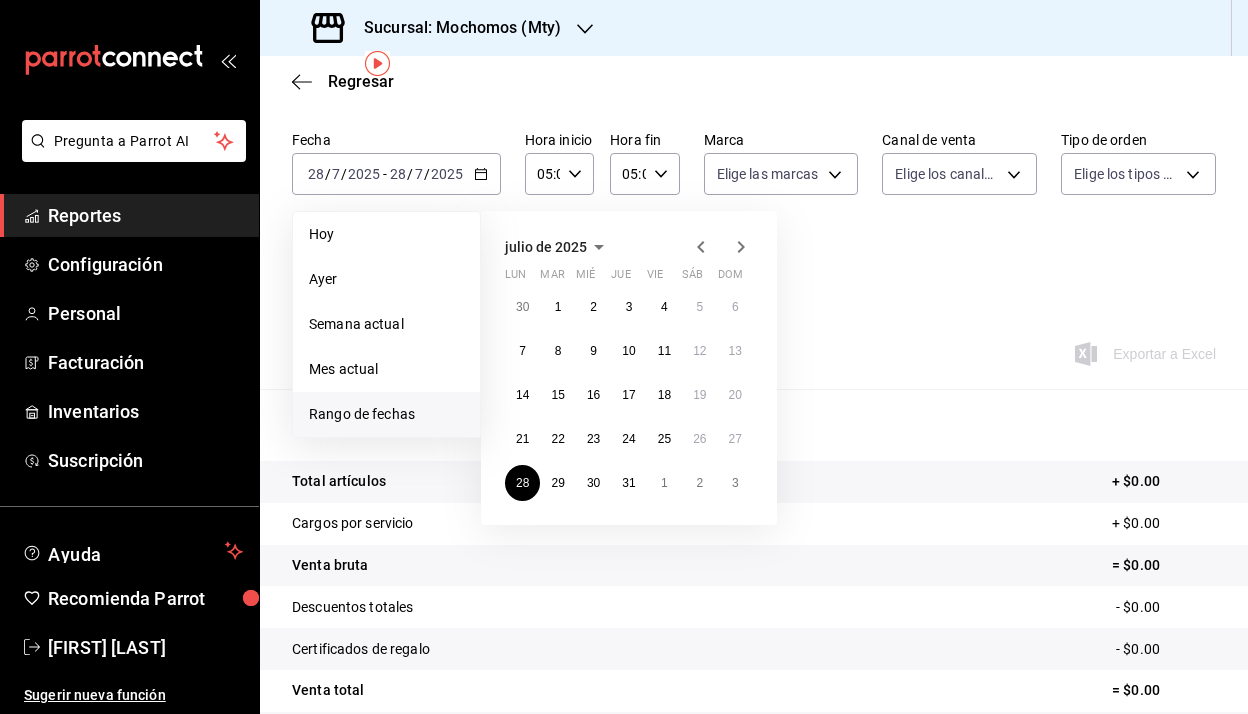 click 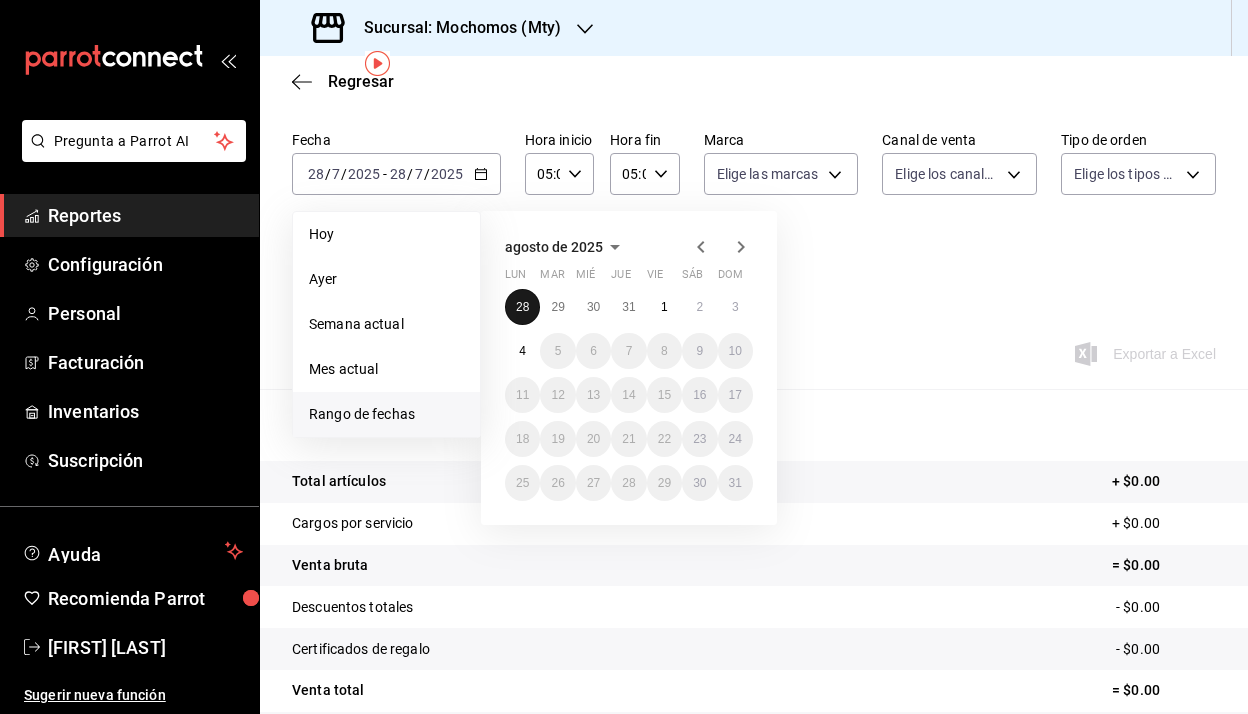 click on "28" at bounding box center [522, 307] 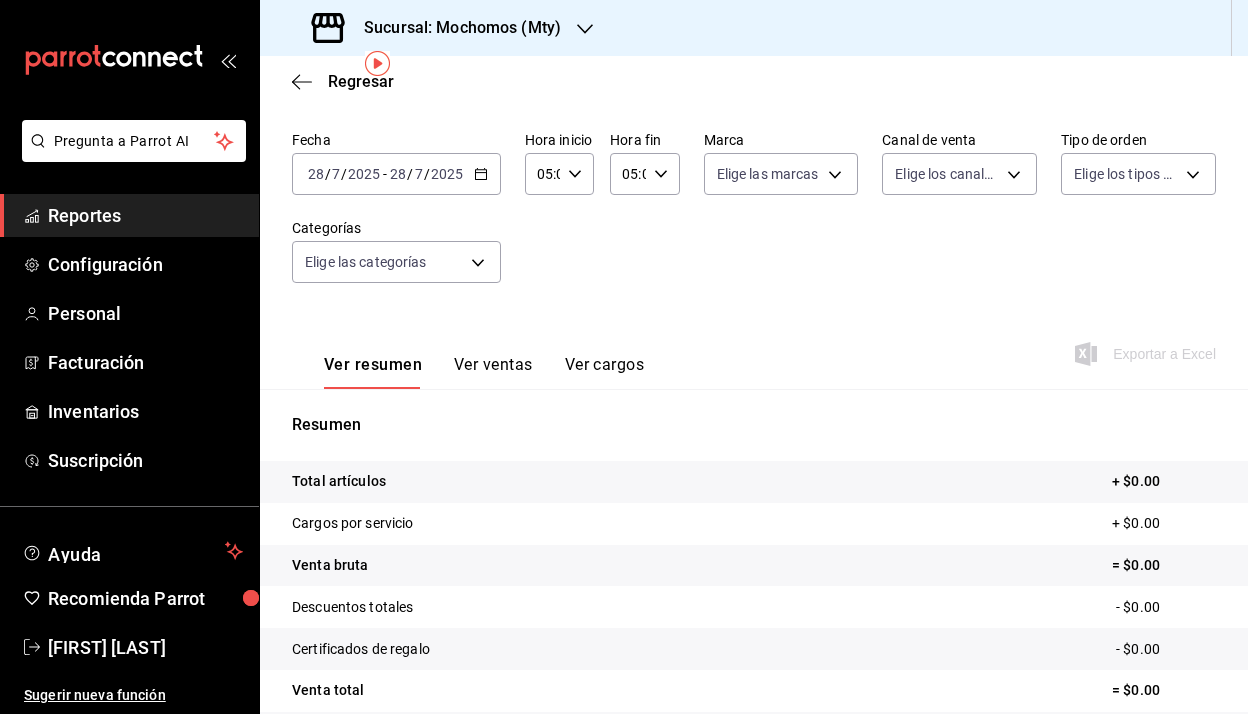 click 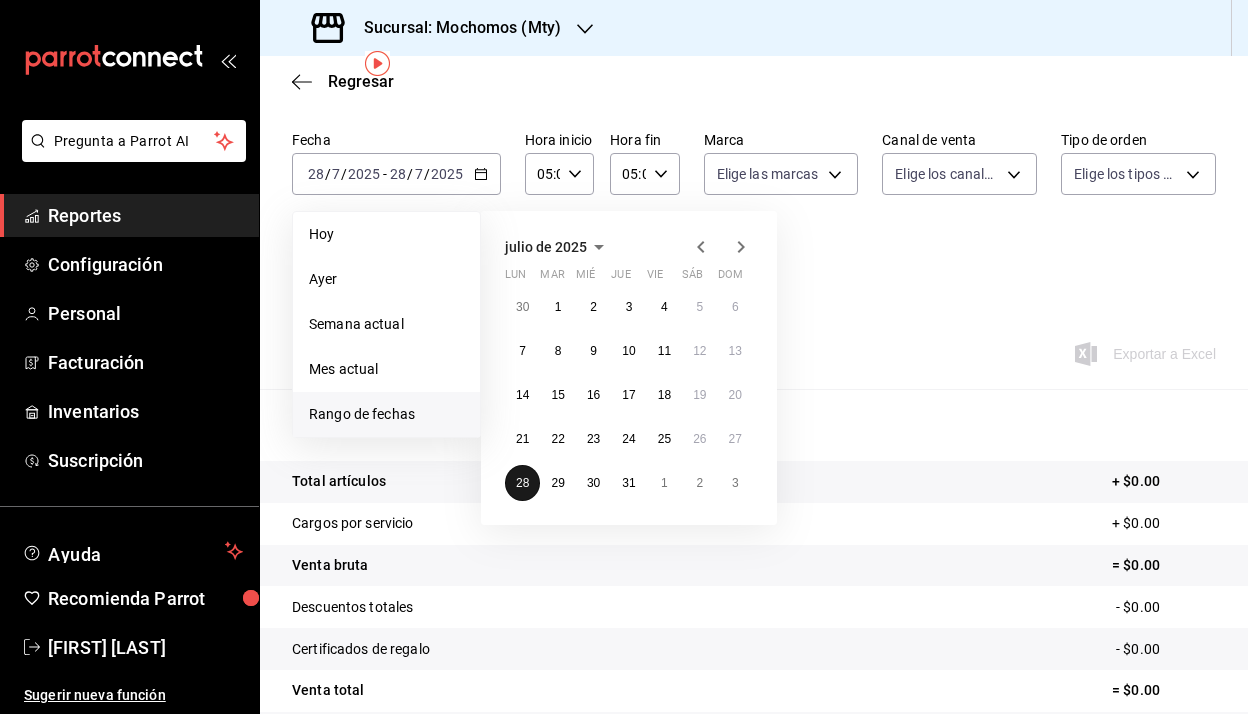 click on "28" at bounding box center [522, 483] 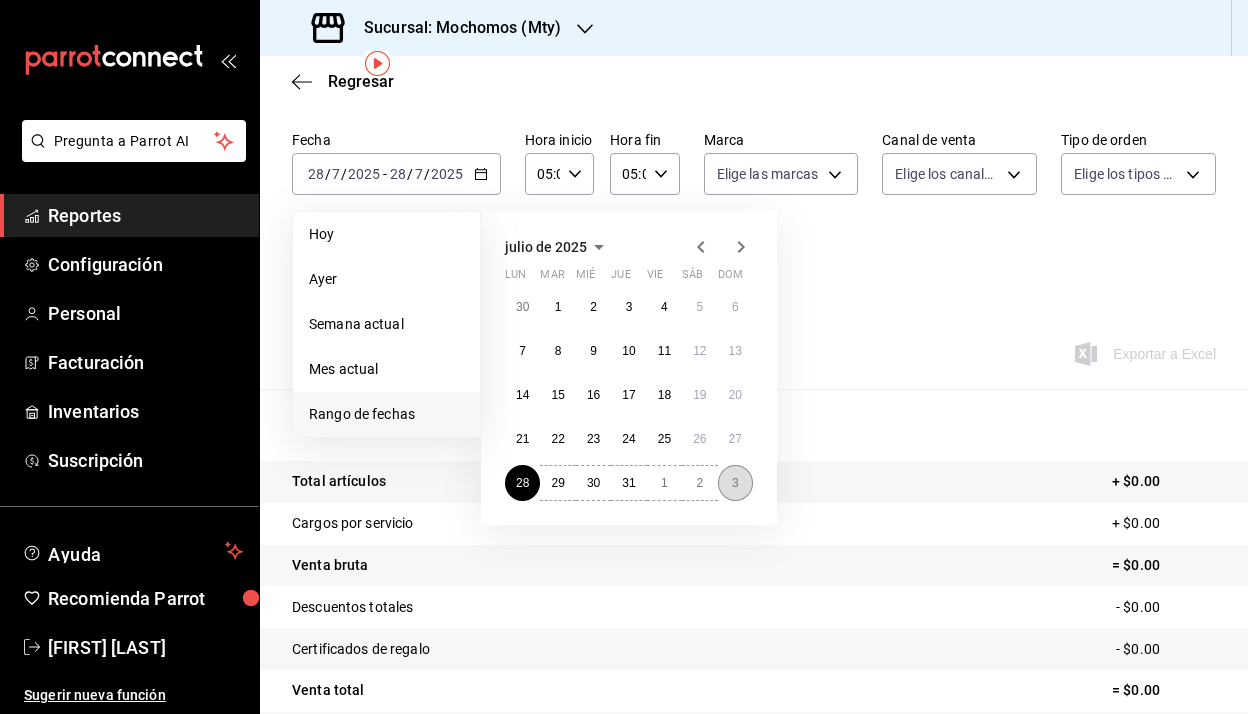 click on "3" at bounding box center (735, 483) 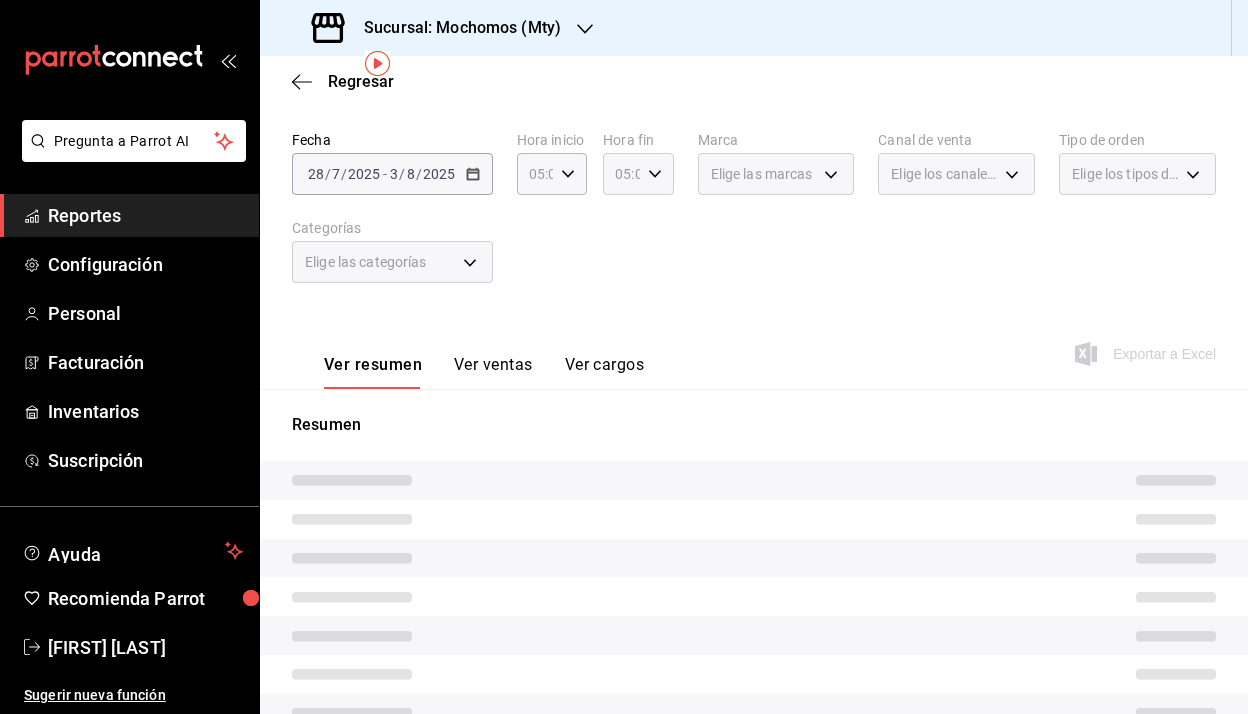 click 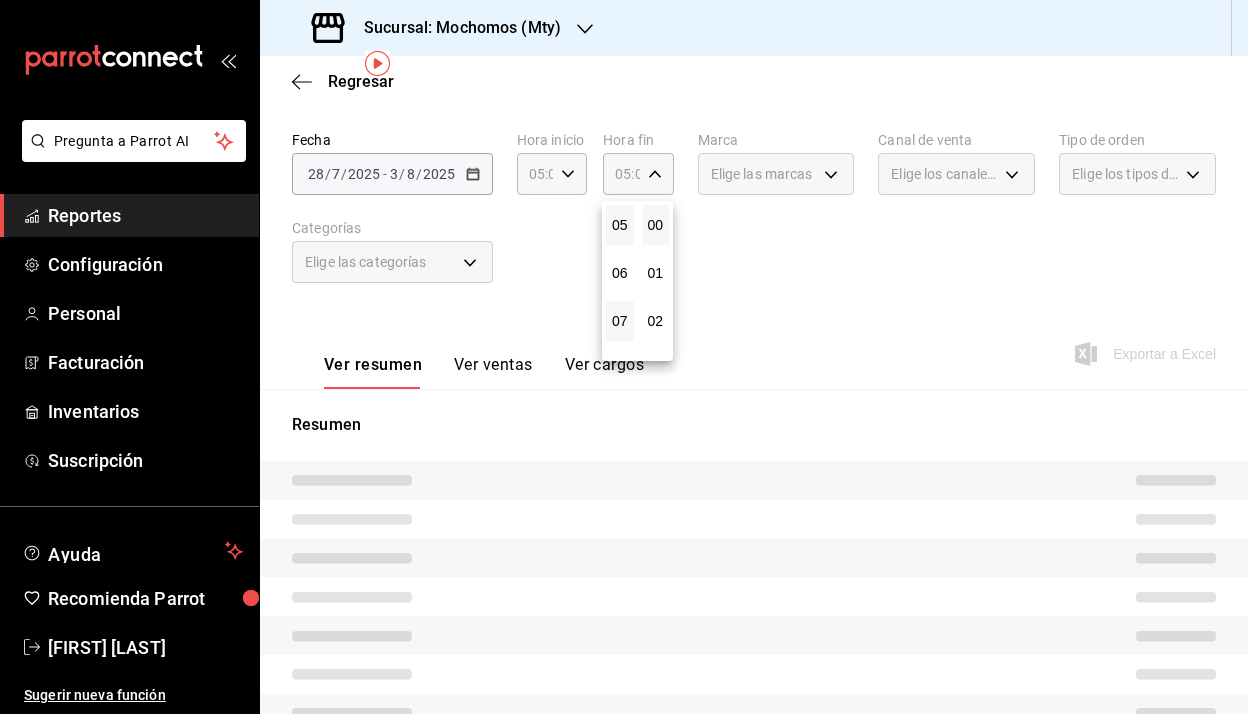 scroll, scrollTop: 992, scrollLeft: 0, axis: vertical 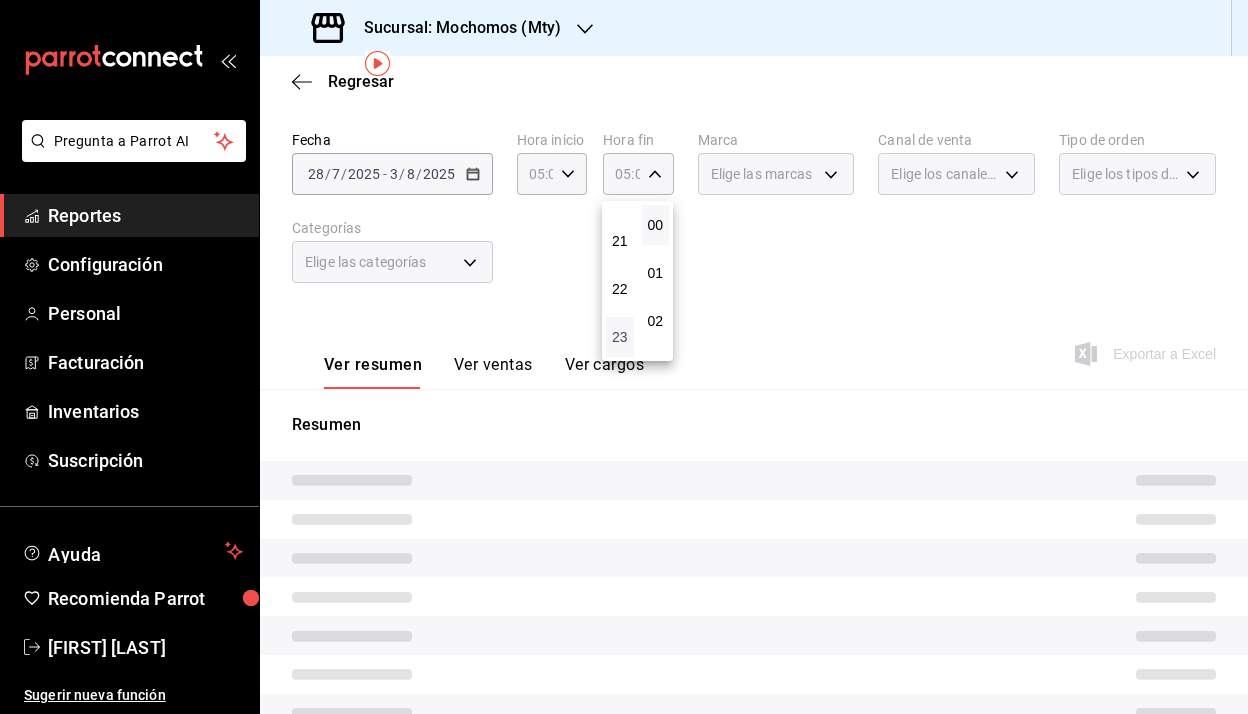 click on "23" at bounding box center [620, 337] 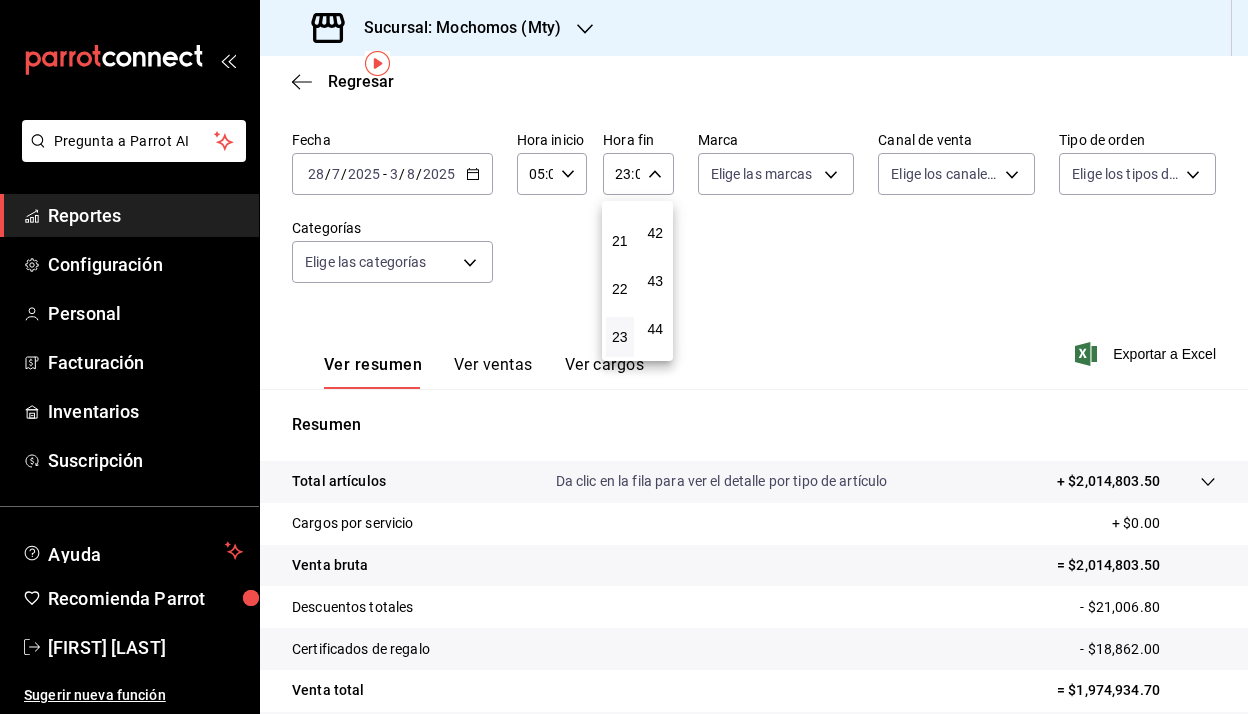 scroll, scrollTop: 2720, scrollLeft: 0, axis: vertical 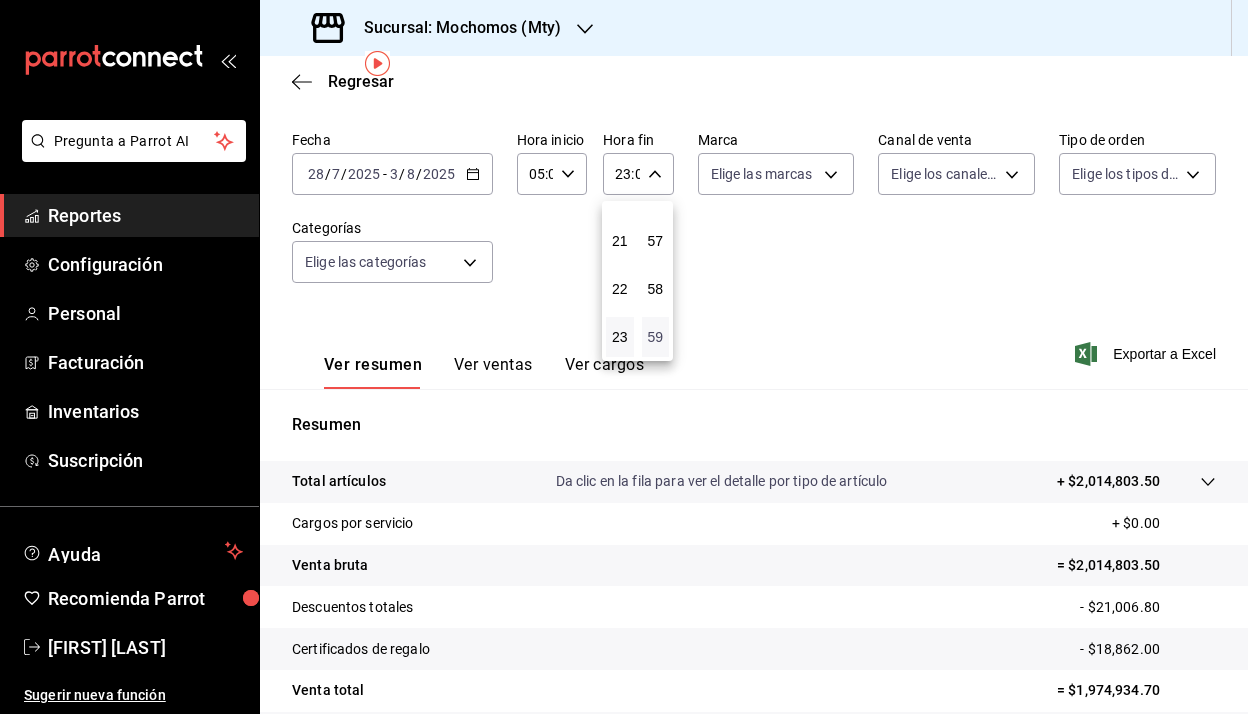 click on "59" at bounding box center [656, 337] 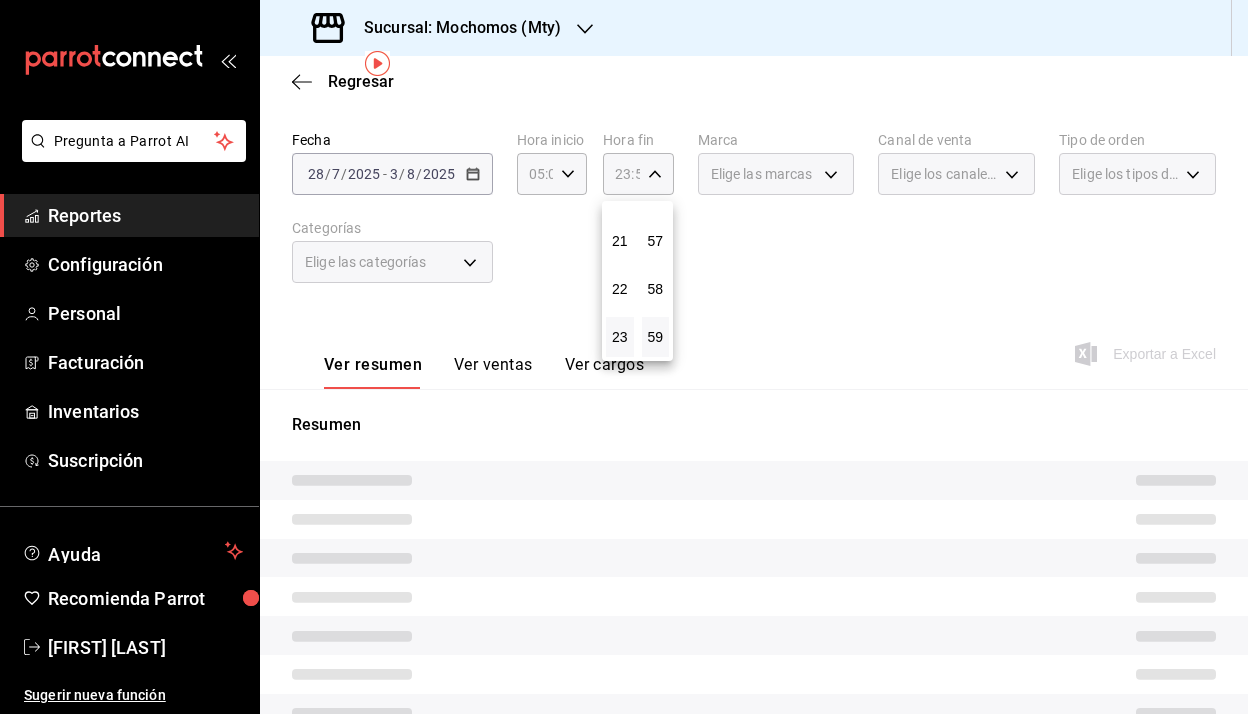 click at bounding box center [624, 357] 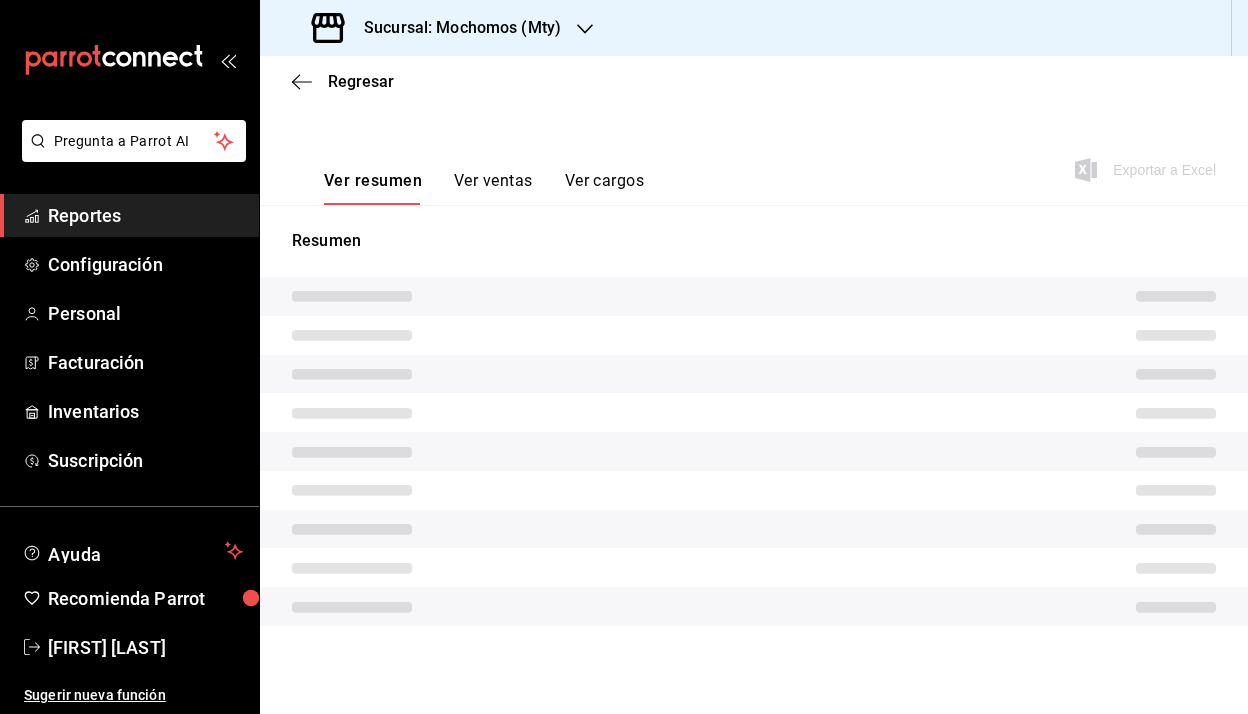 scroll, scrollTop: 244, scrollLeft: 0, axis: vertical 